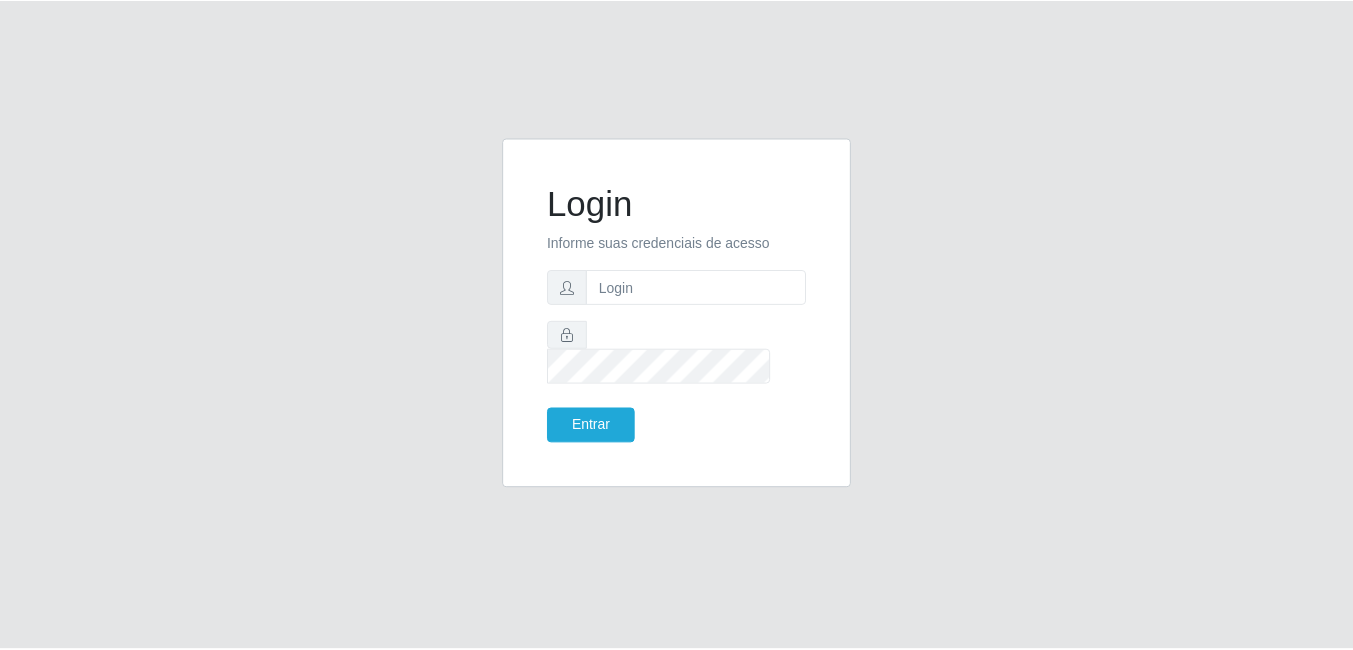 scroll, scrollTop: 0, scrollLeft: 0, axis: both 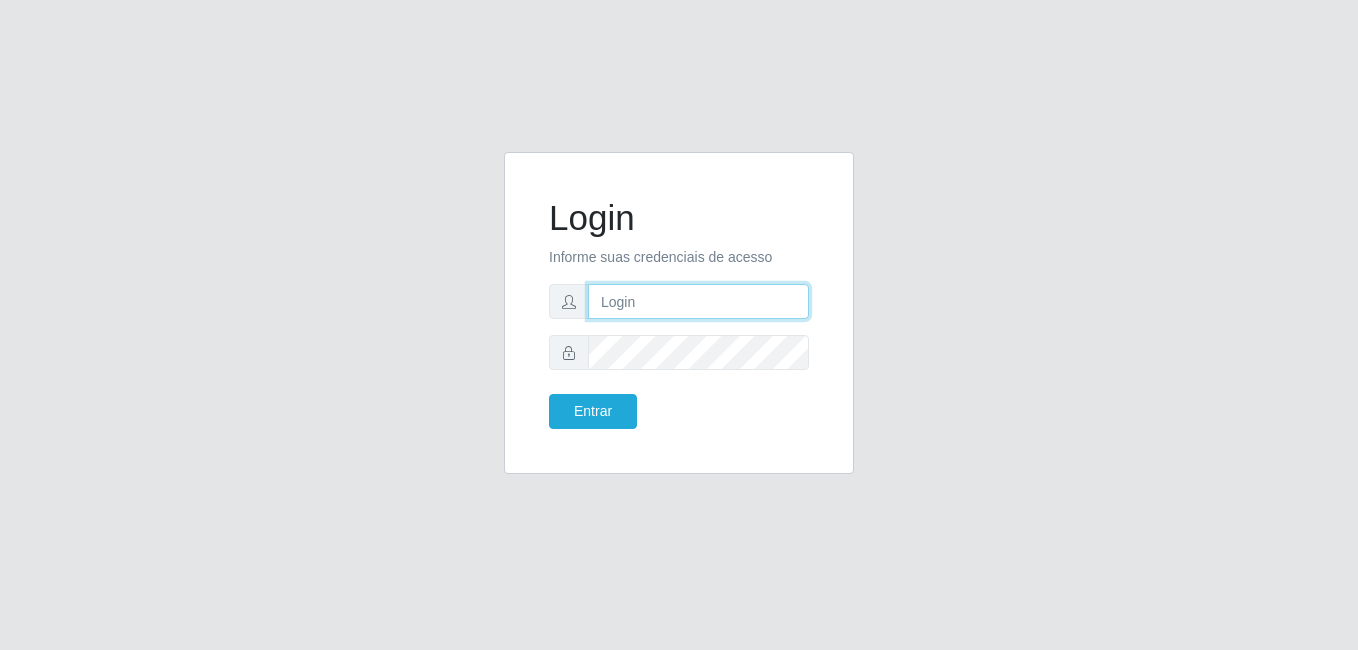 click on "Login Informe suas credenciais de acesso Entrar" at bounding box center (679, 313) 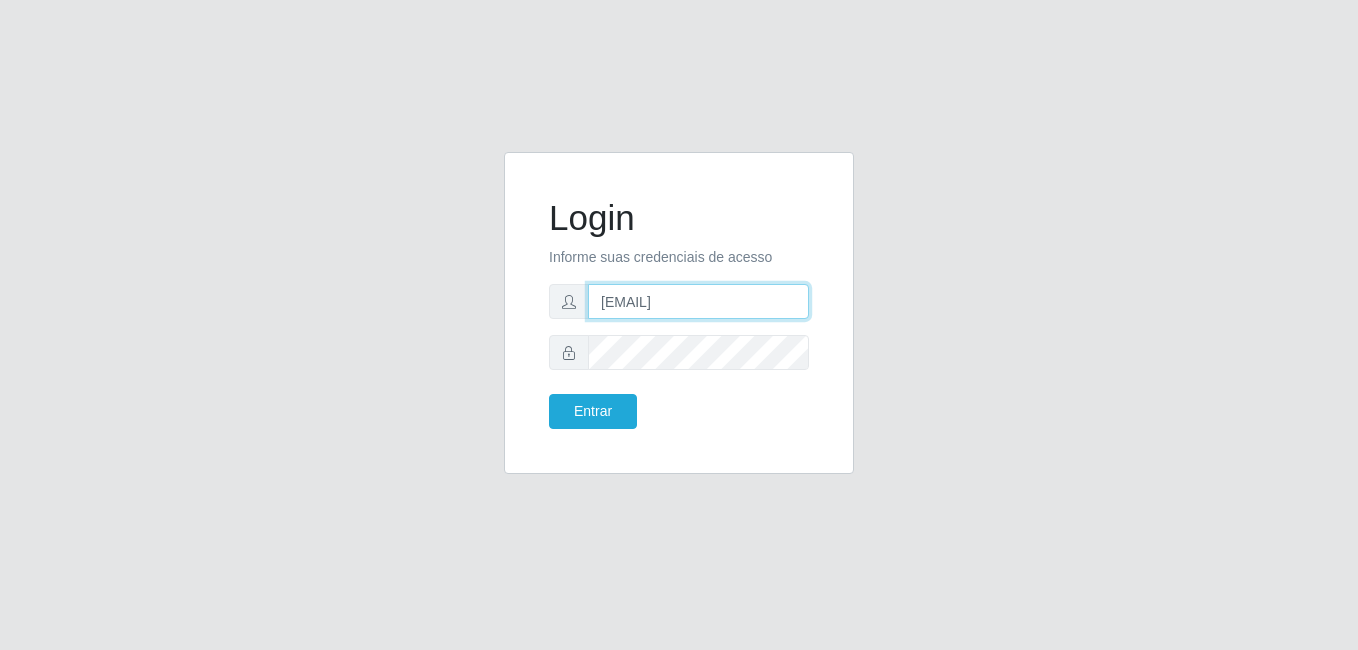 type on "[EMAIL]" 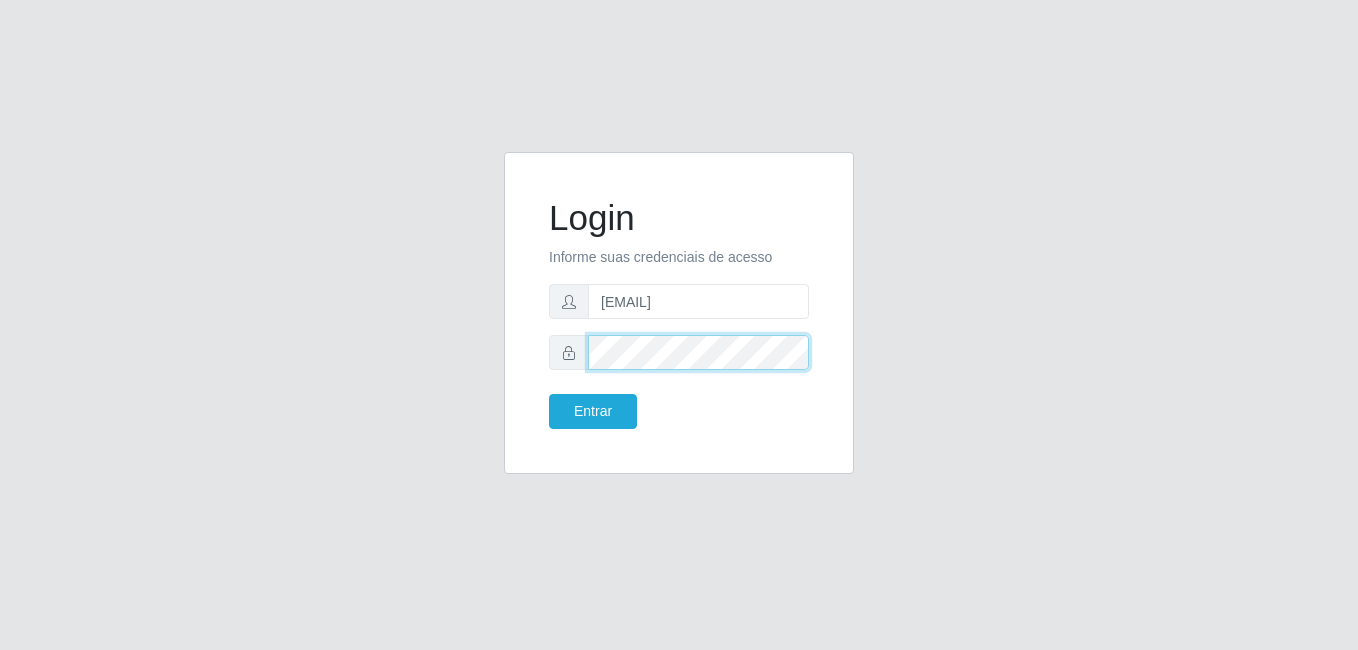 click on "Entrar" at bounding box center (593, 411) 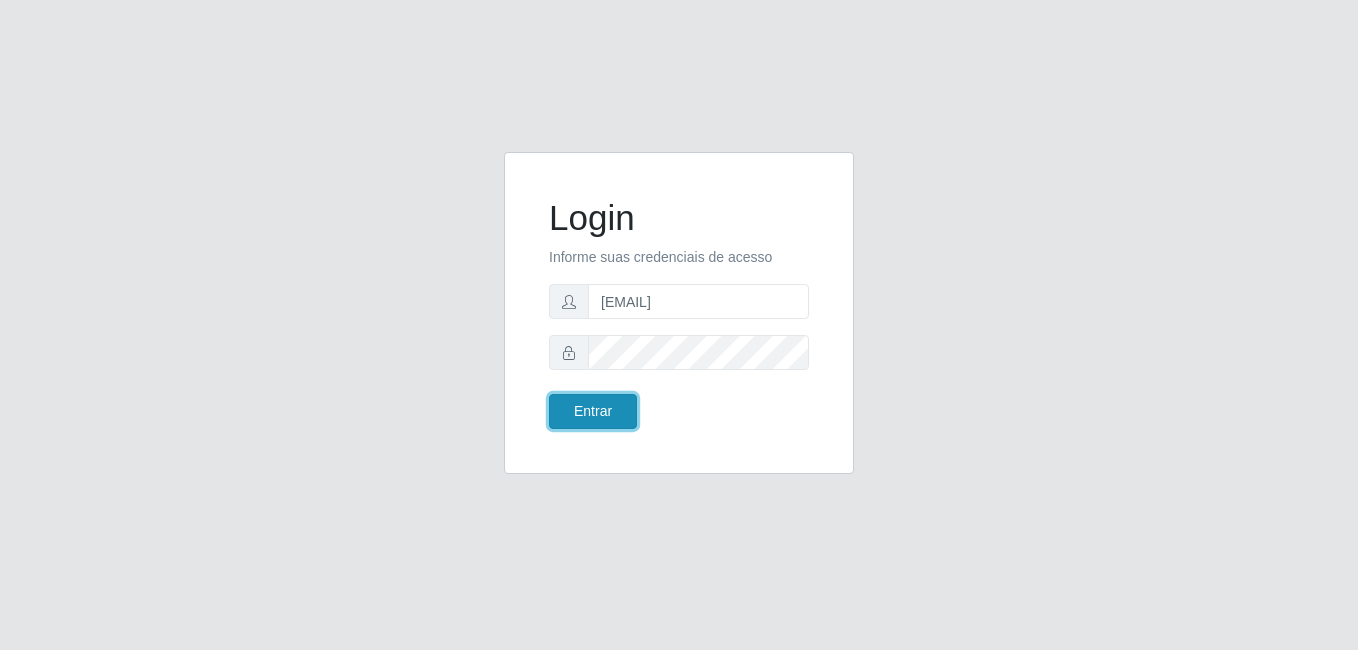 click on "Entrar" at bounding box center (593, 411) 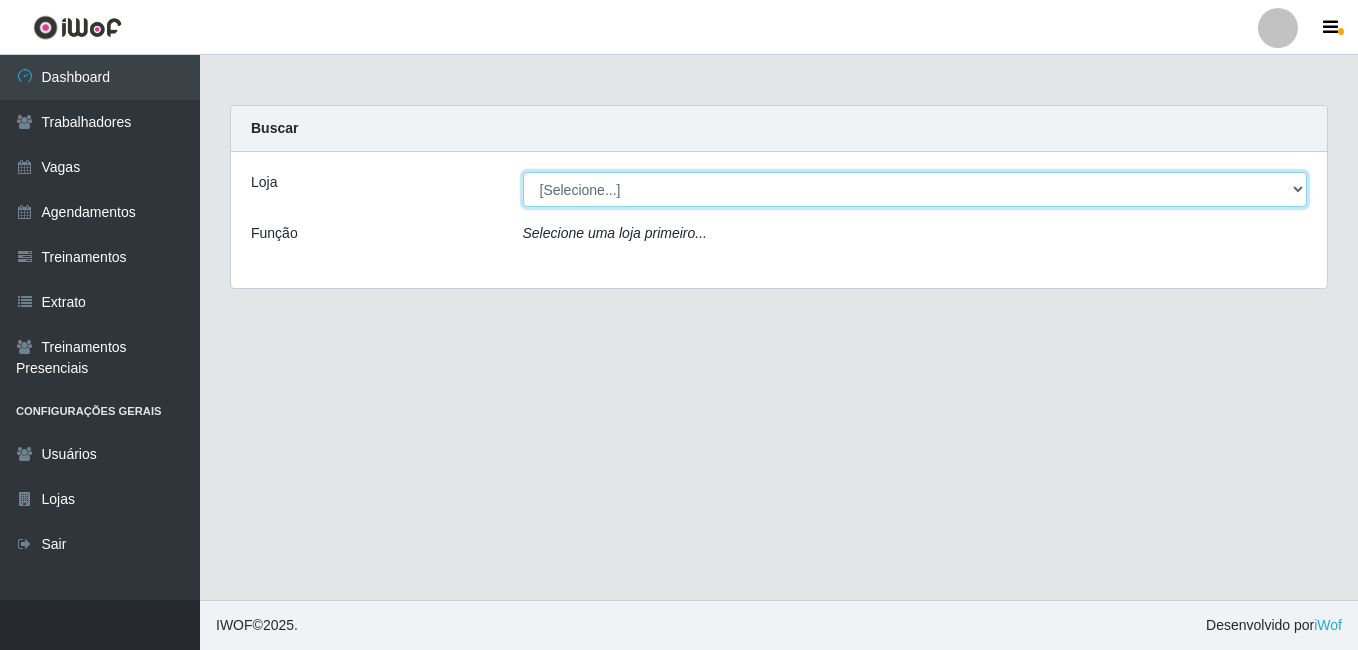 click on "[Selecione...] Bemais - Ruy Carneiro" at bounding box center (915, 189) 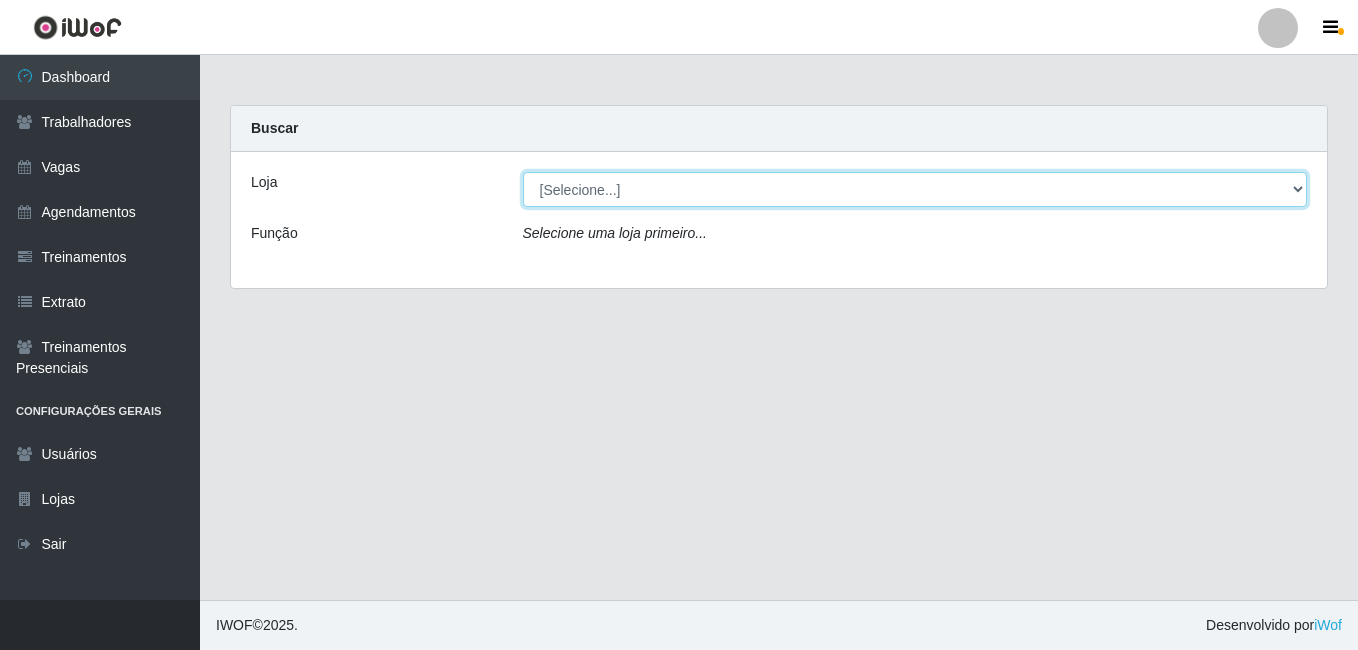 select on "230" 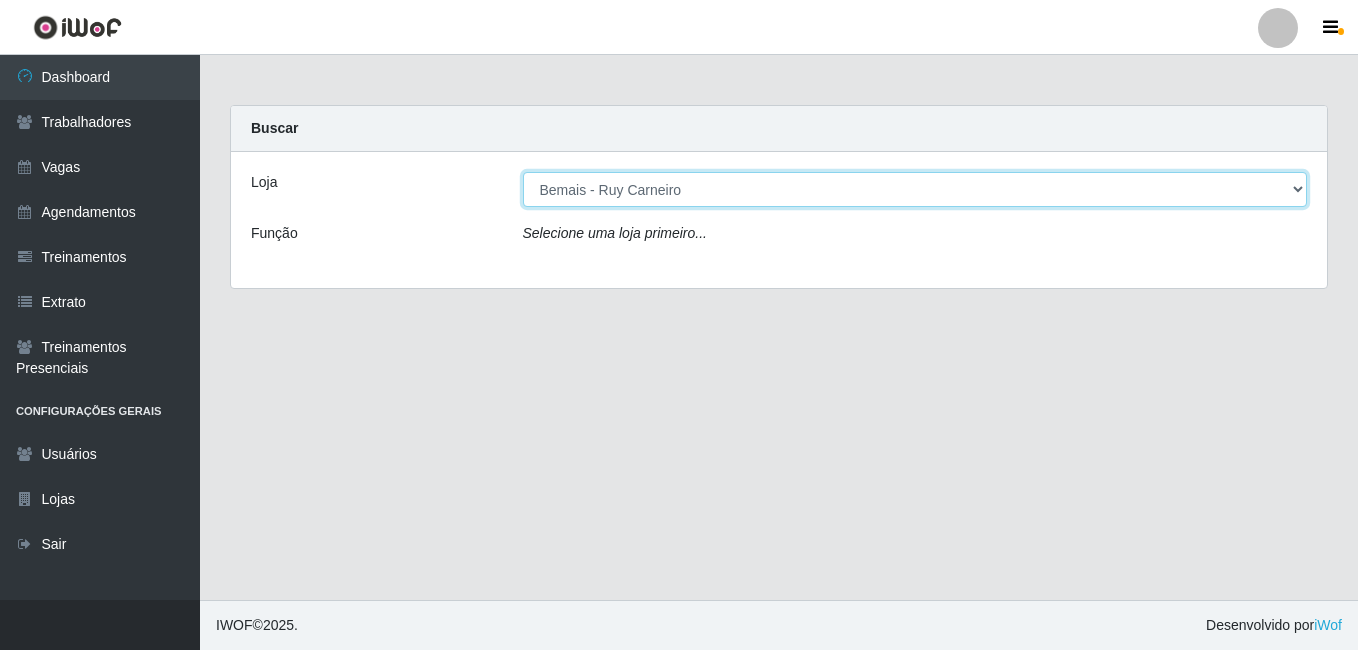 click on "[Selecione...] Bemais - Ruy Carneiro" at bounding box center (915, 189) 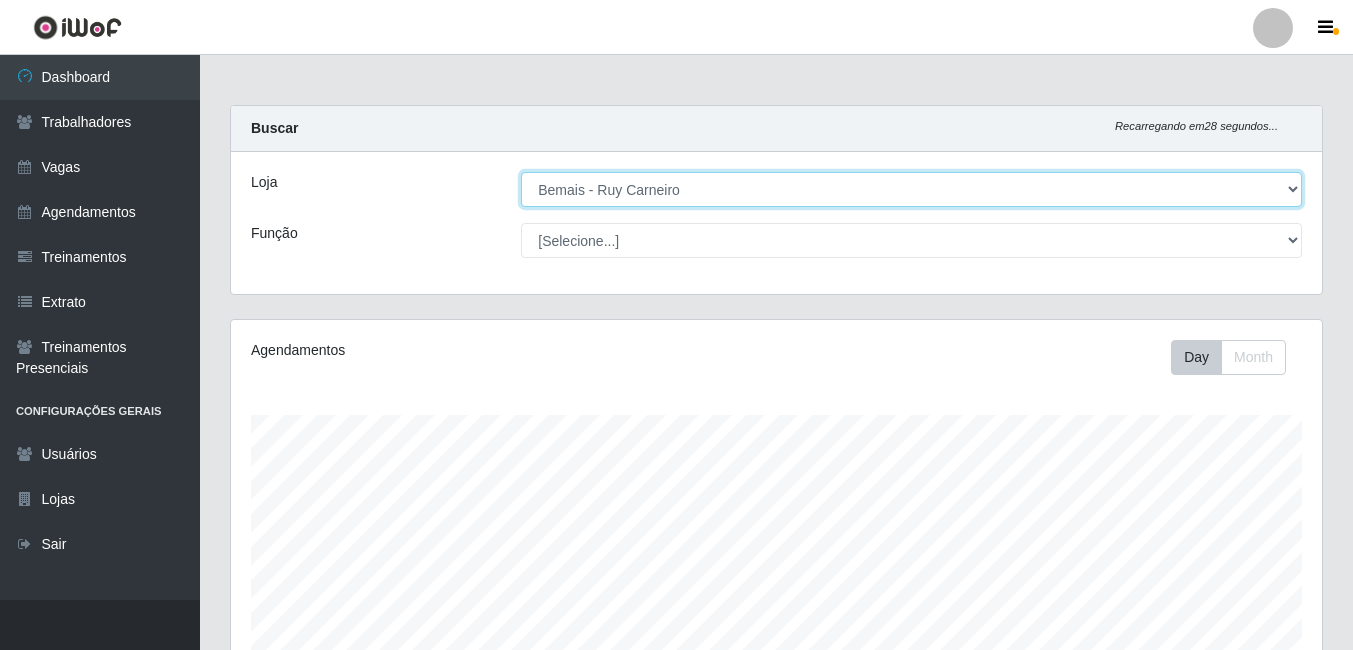 scroll, scrollTop: 999585, scrollLeft: 998909, axis: both 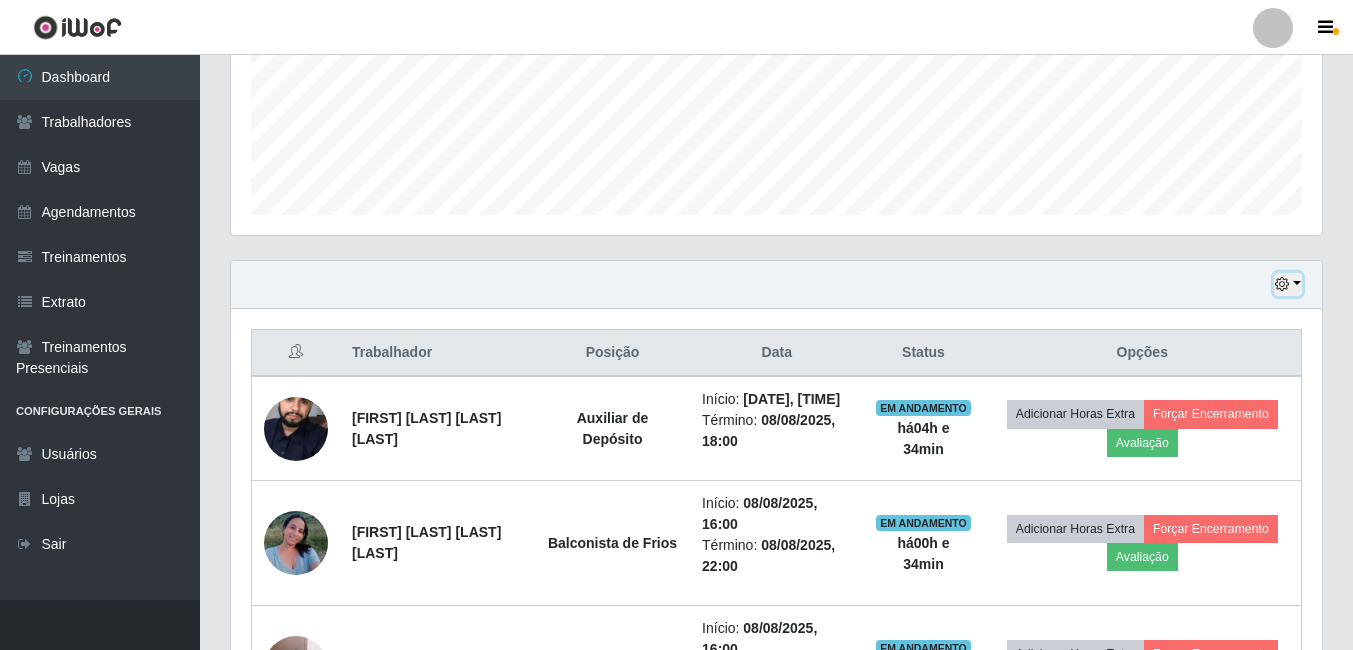 click at bounding box center [1282, 284] 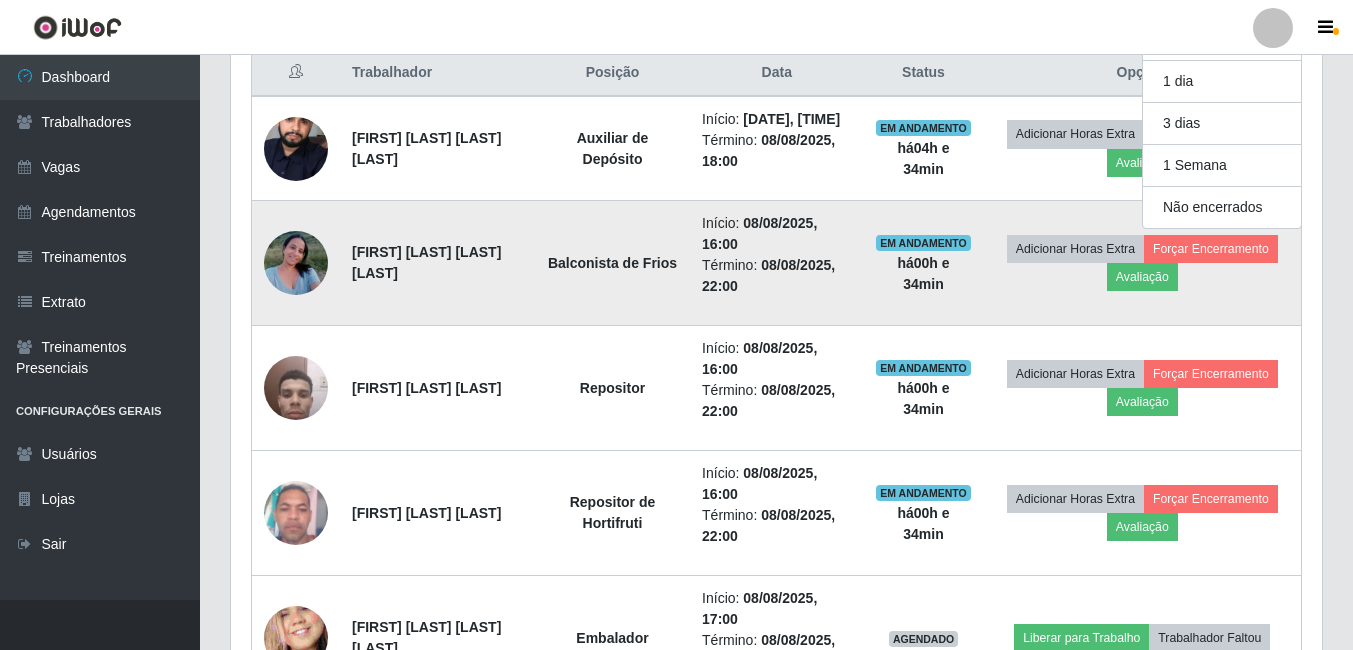 scroll, scrollTop: 747, scrollLeft: 0, axis: vertical 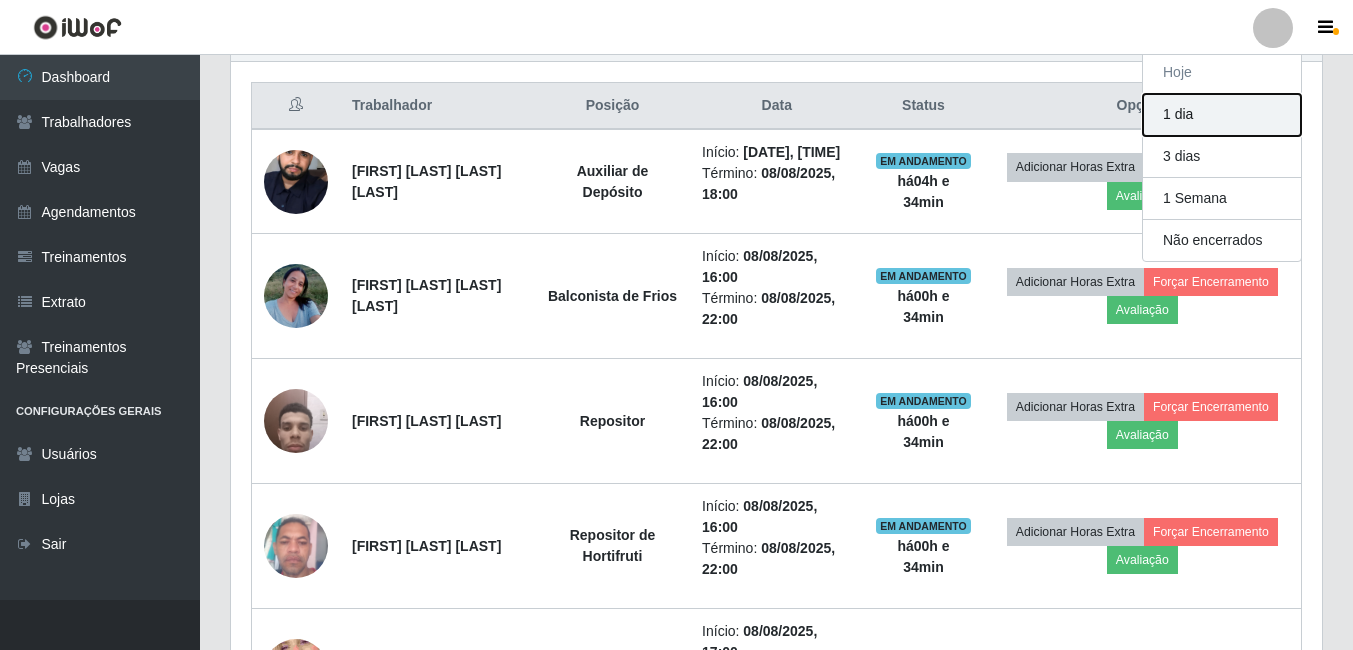 click on "1 dia" at bounding box center [1222, 115] 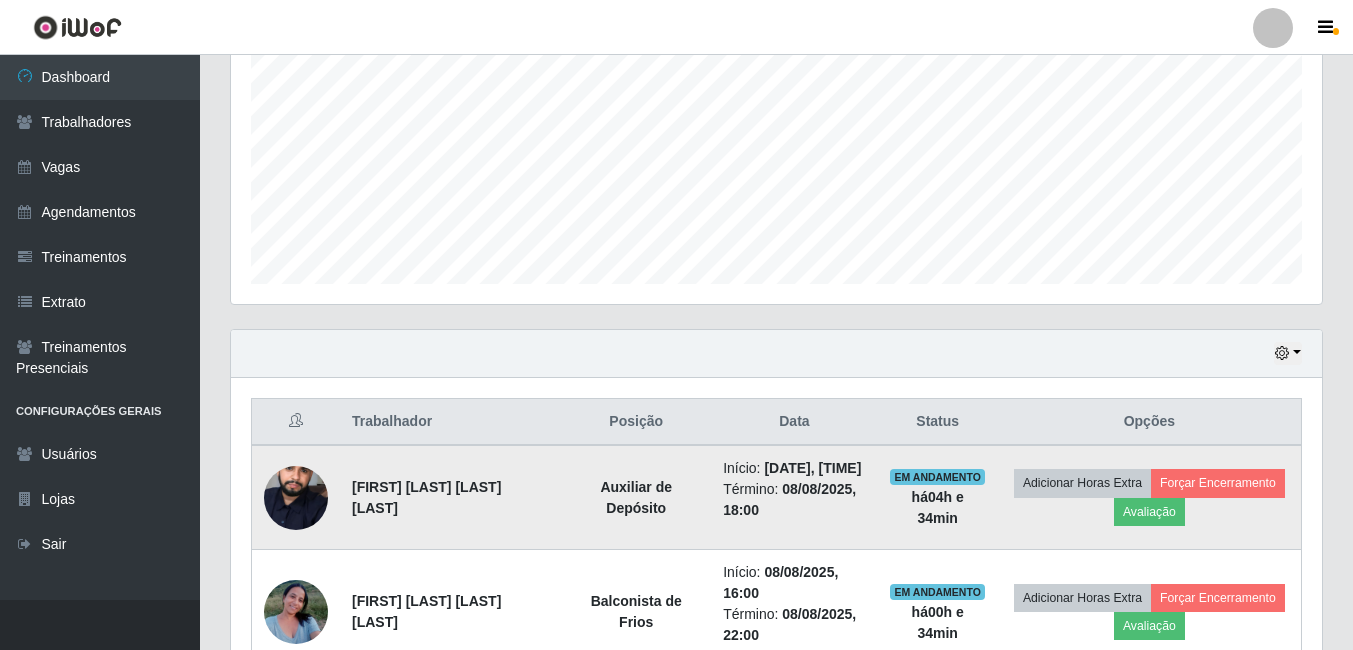 scroll, scrollTop: 600, scrollLeft: 0, axis: vertical 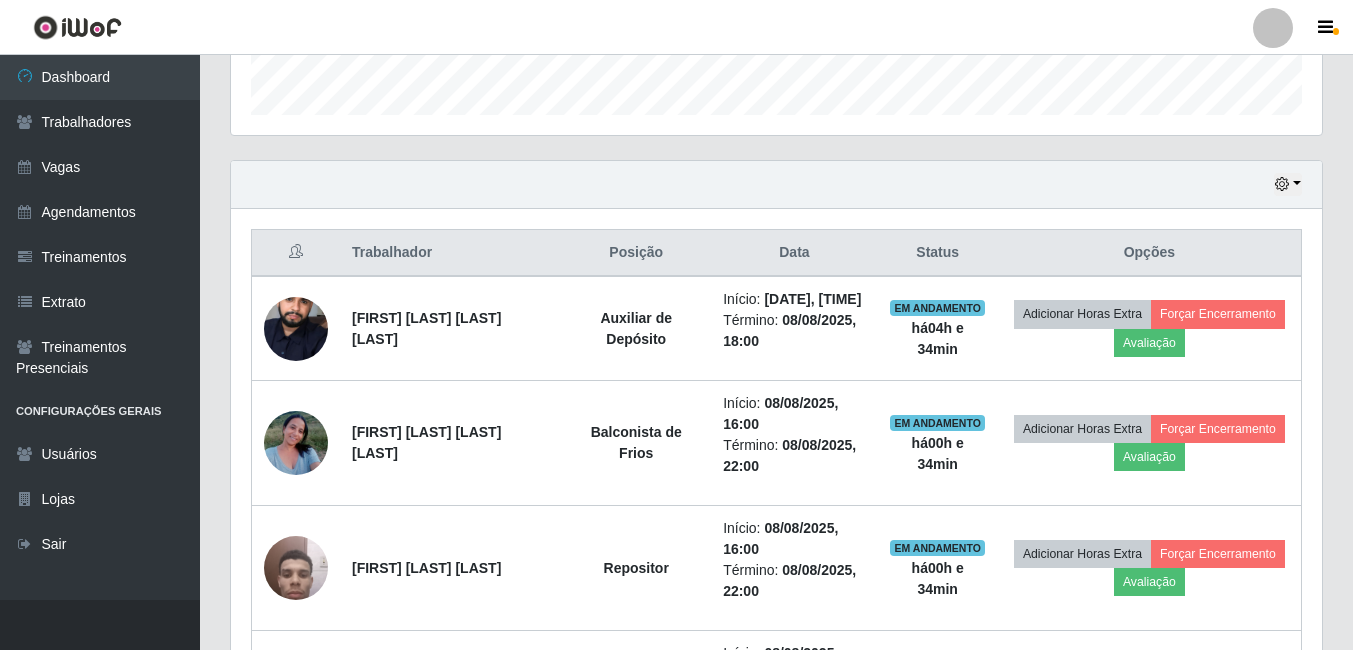click on "Hoje 1 dia 3 dias 1 Semana Não encerrados" at bounding box center [776, 185] 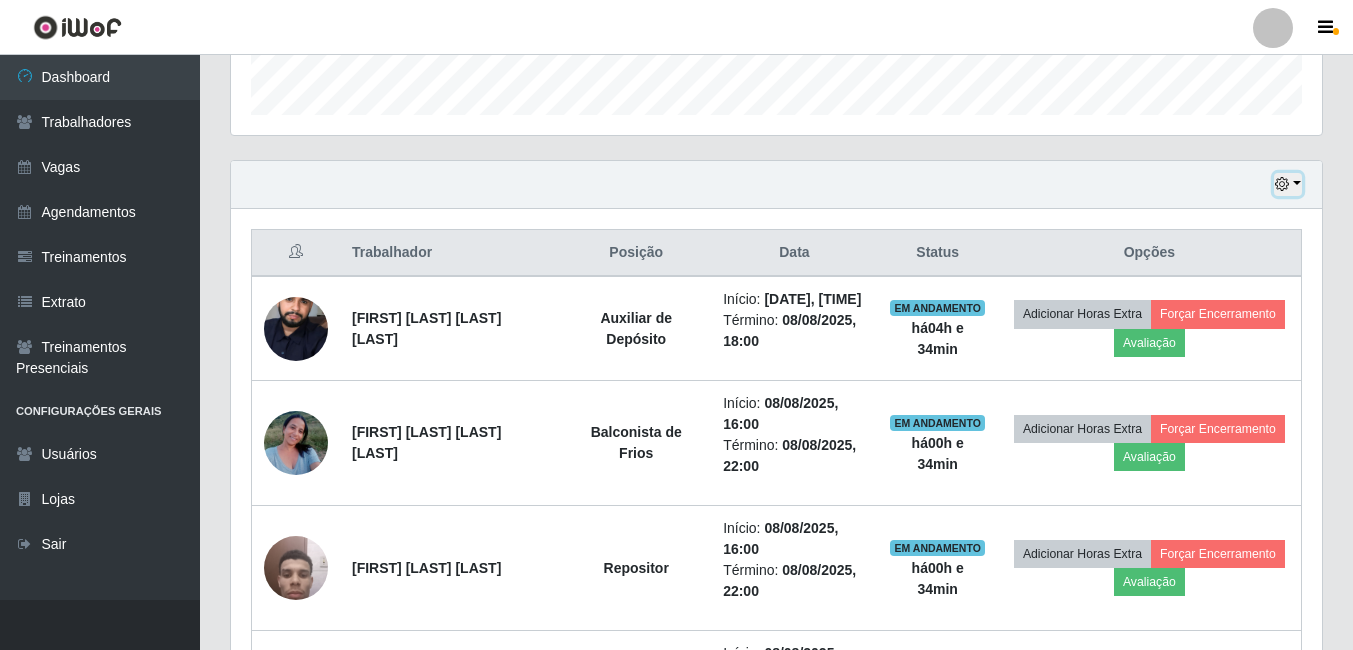 click at bounding box center [1288, 184] 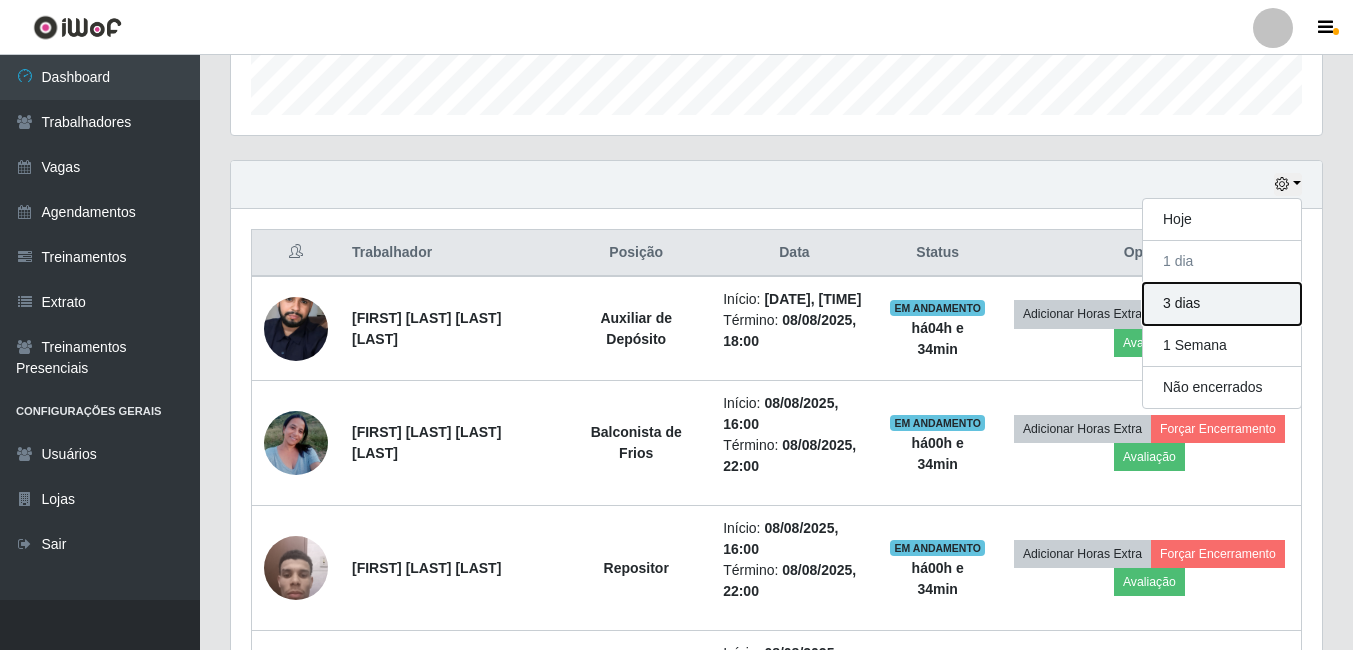 click on "3 dias" at bounding box center [1222, 304] 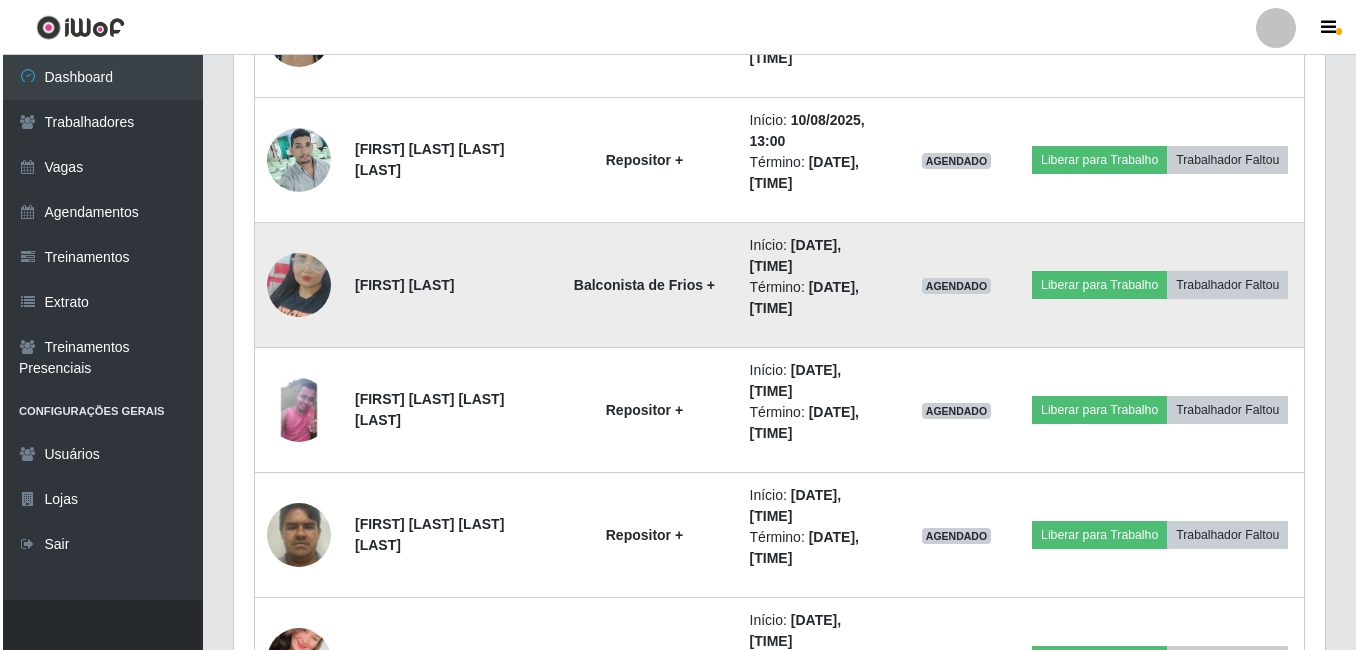 scroll, scrollTop: 4400, scrollLeft: 0, axis: vertical 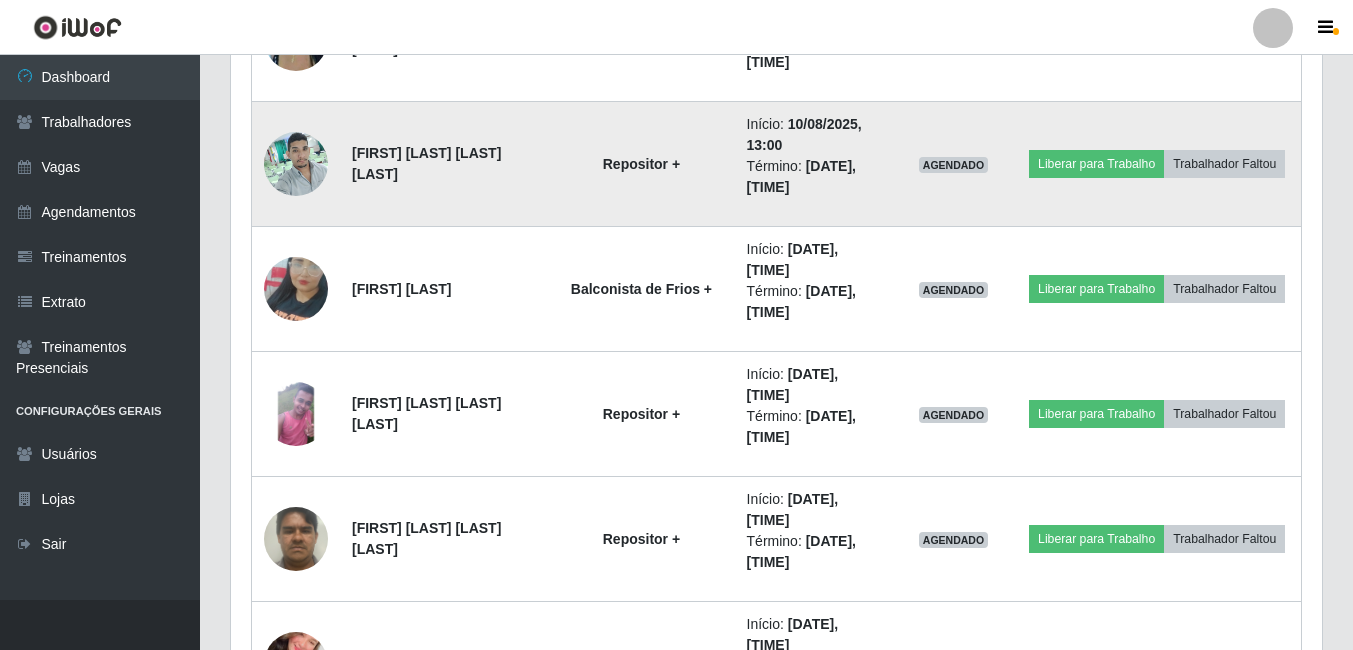 click at bounding box center (296, 163) 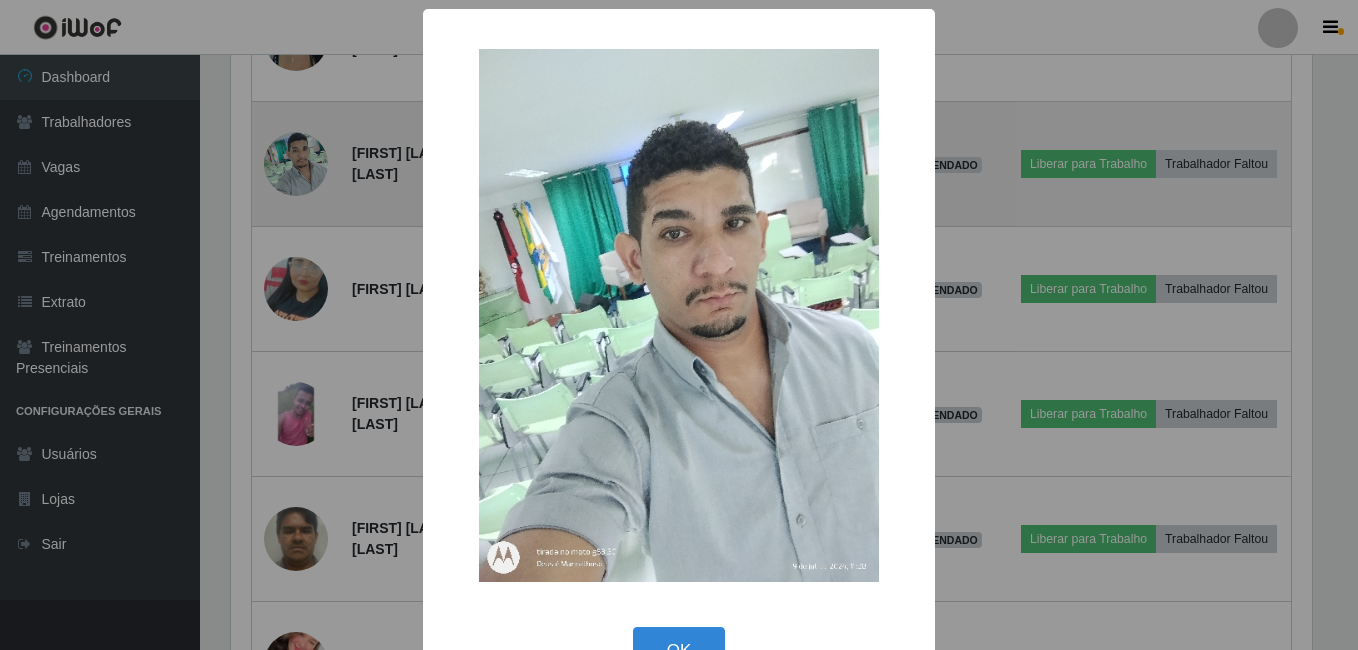 scroll, scrollTop: 999585, scrollLeft: 998919, axis: both 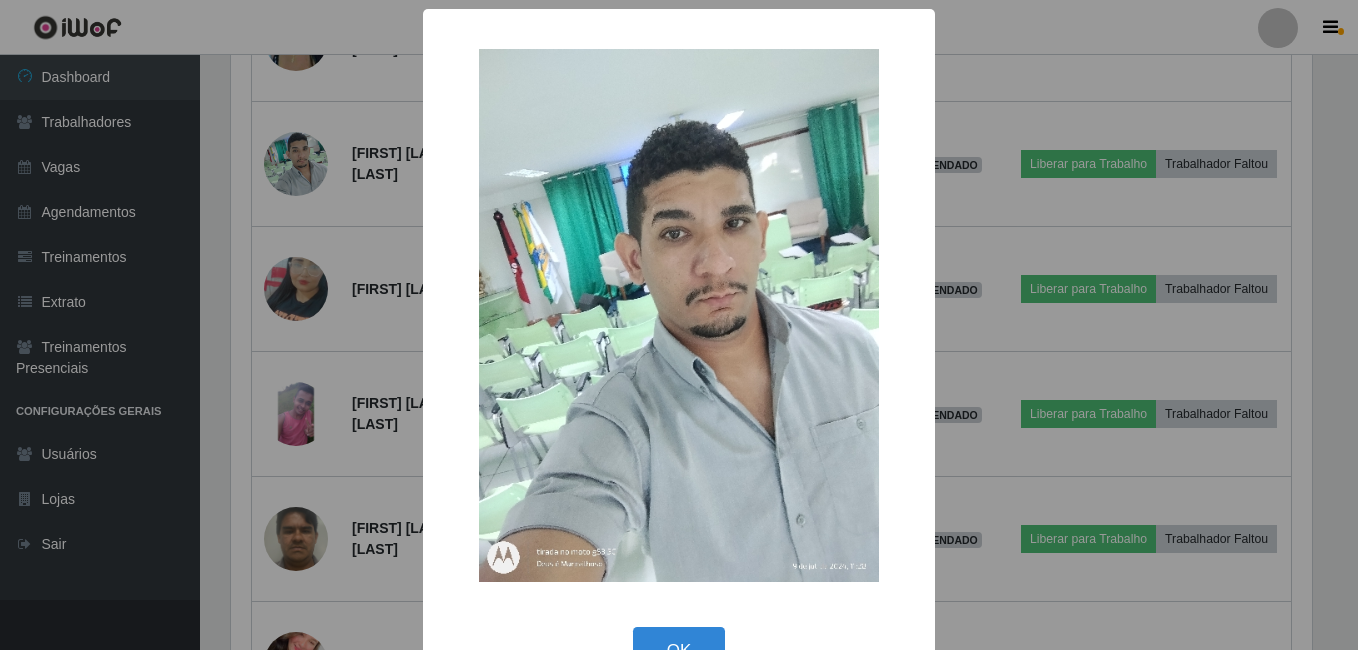 click on "× OK Cancel" at bounding box center [679, 325] 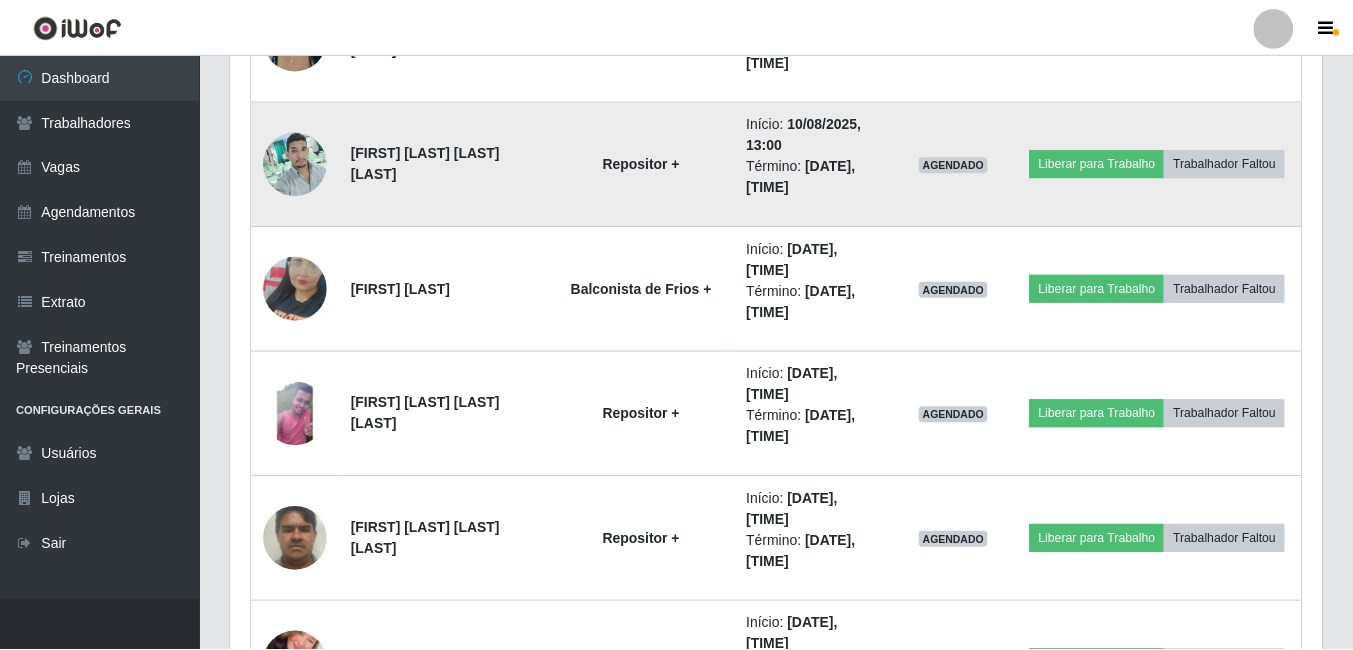 scroll, scrollTop: 999585, scrollLeft: 998909, axis: both 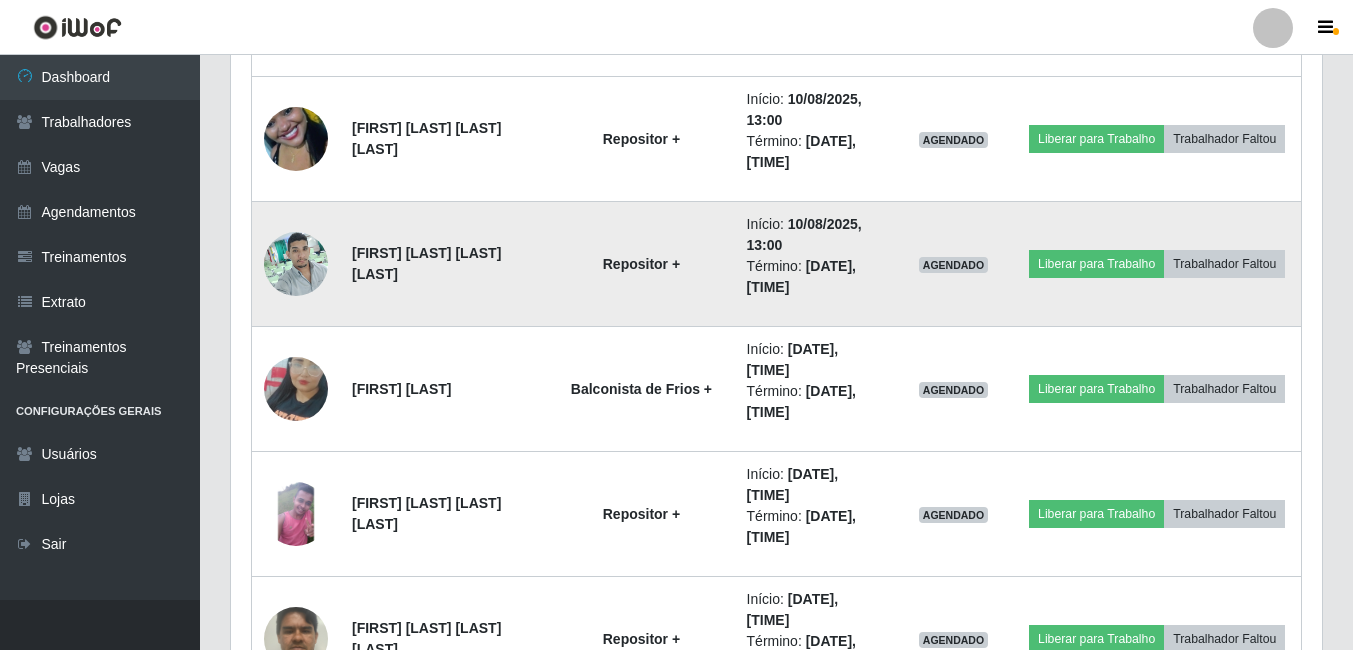 click at bounding box center (296, 263) 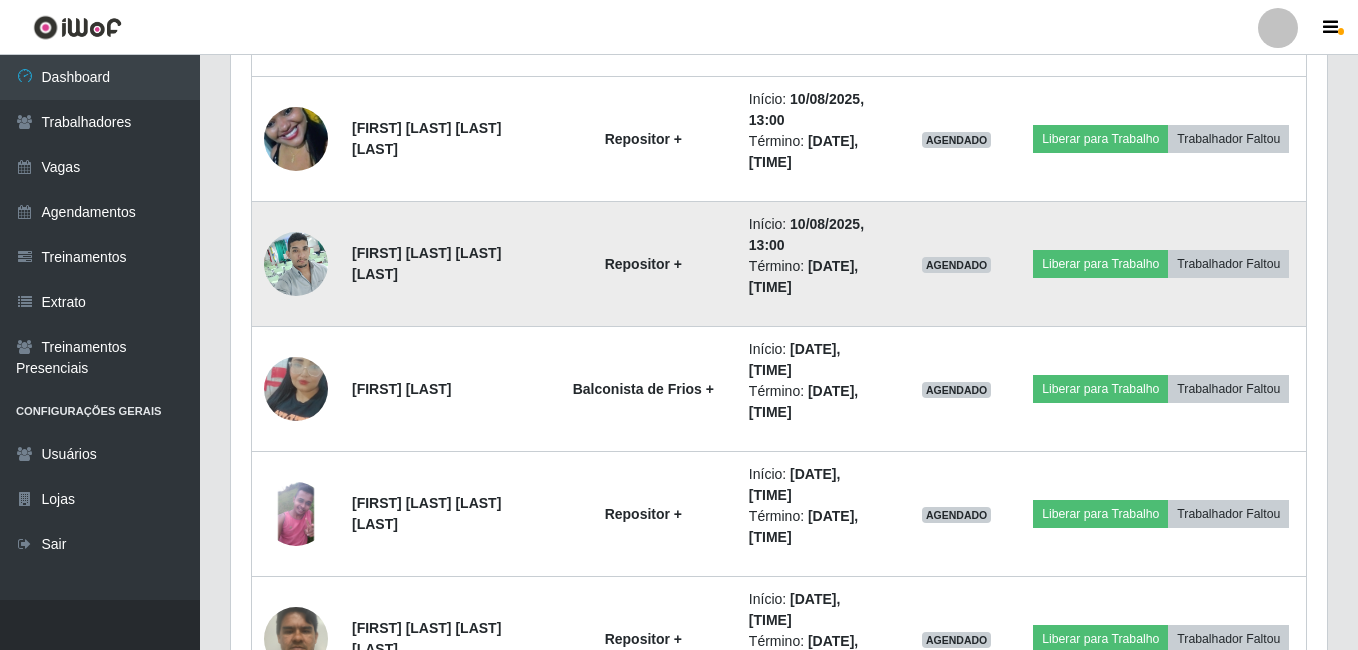 scroll, scrollTop: 999585, scrollLeft: 998919, axis: both 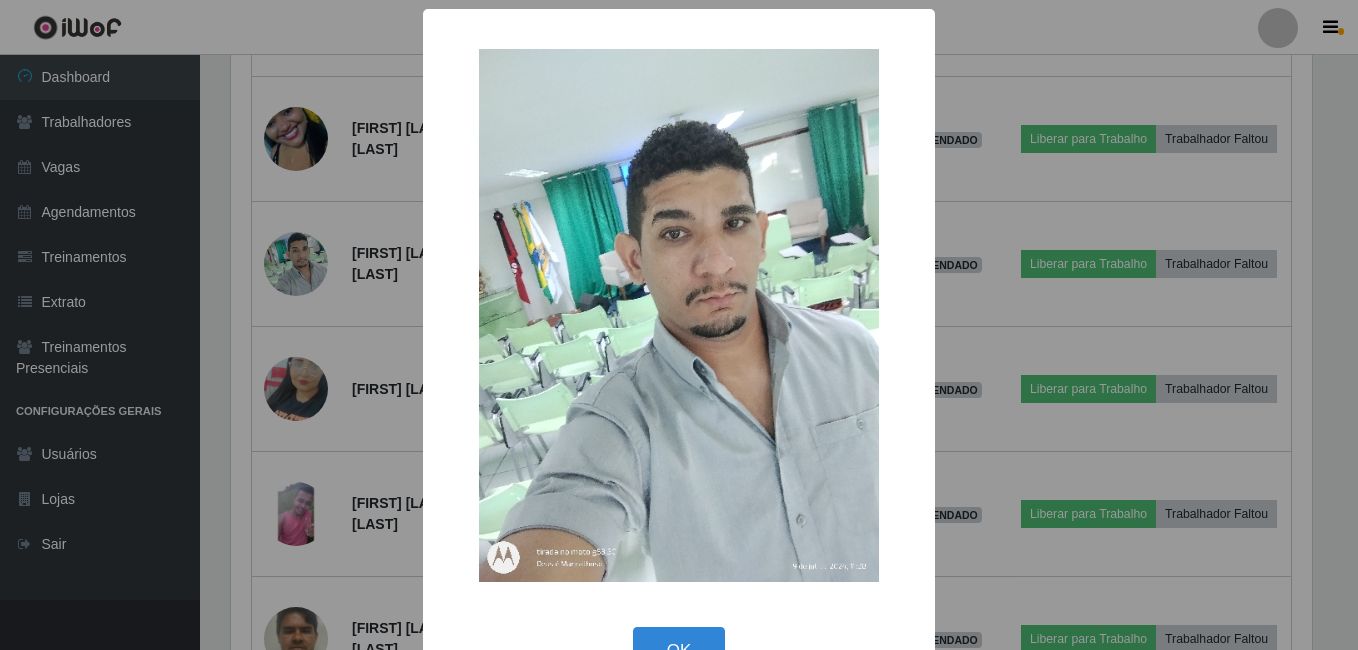 click on "× OK Cancel" at bounding box center [679, 325] 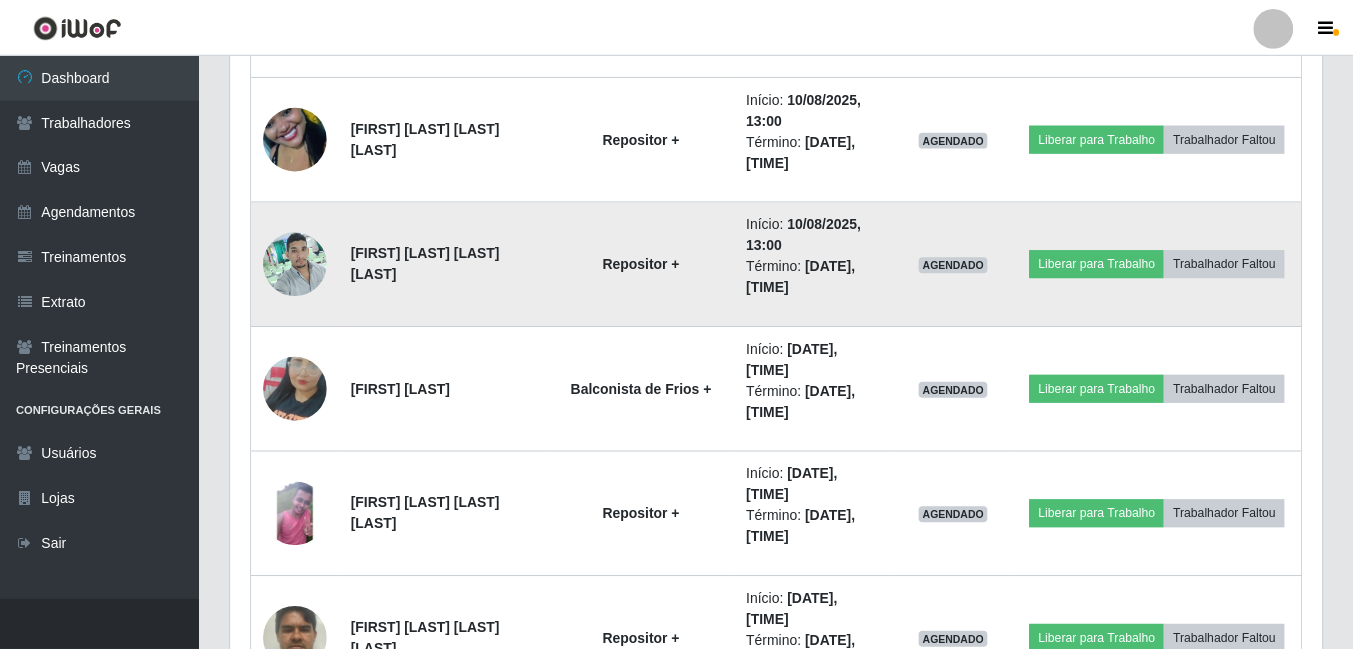 scroll, scrollTop: 999585, scrollLeft: 998909, axis: both 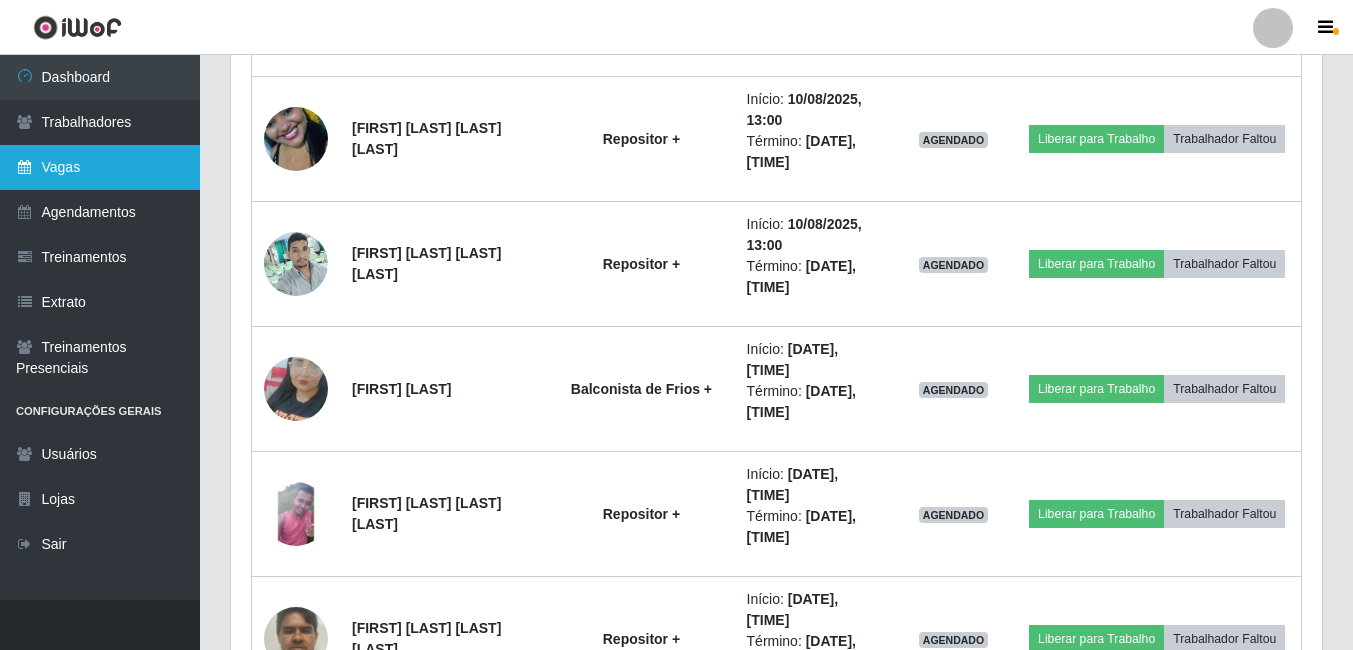 click on "Vagas" at bounding box center [100, 167] 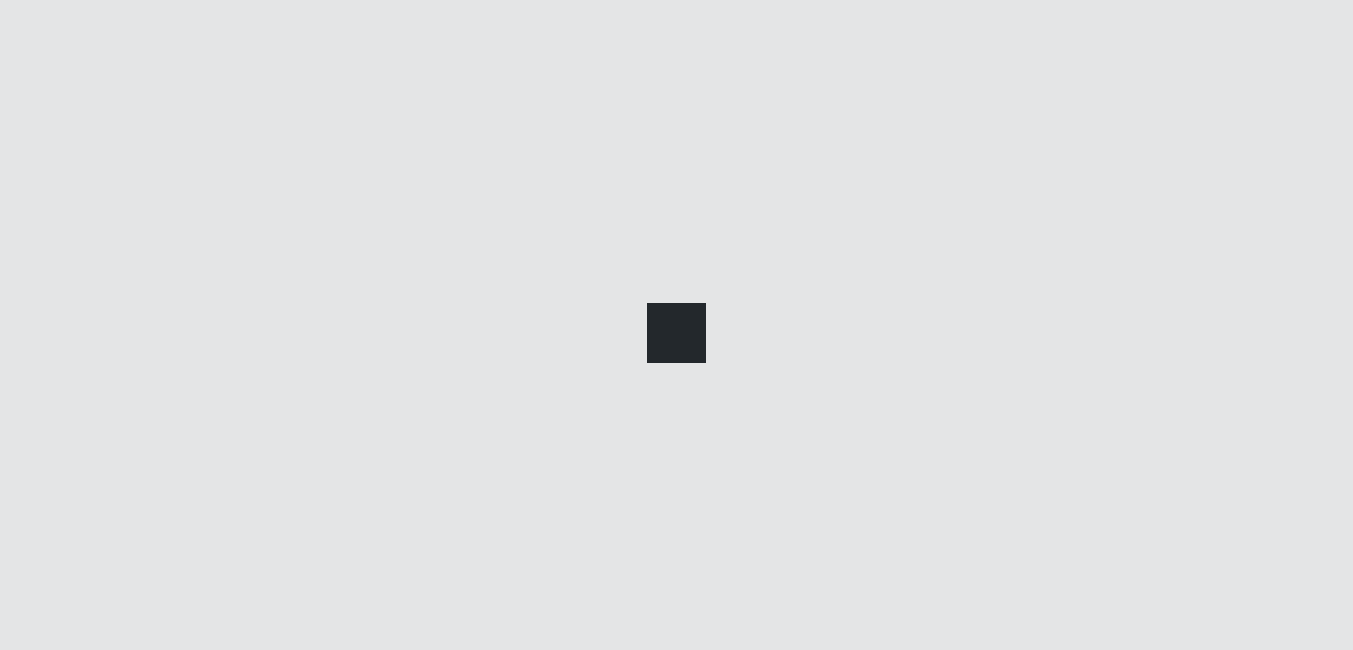 scroll, scrollTop: 0, scrollLeft: 0, axis: both 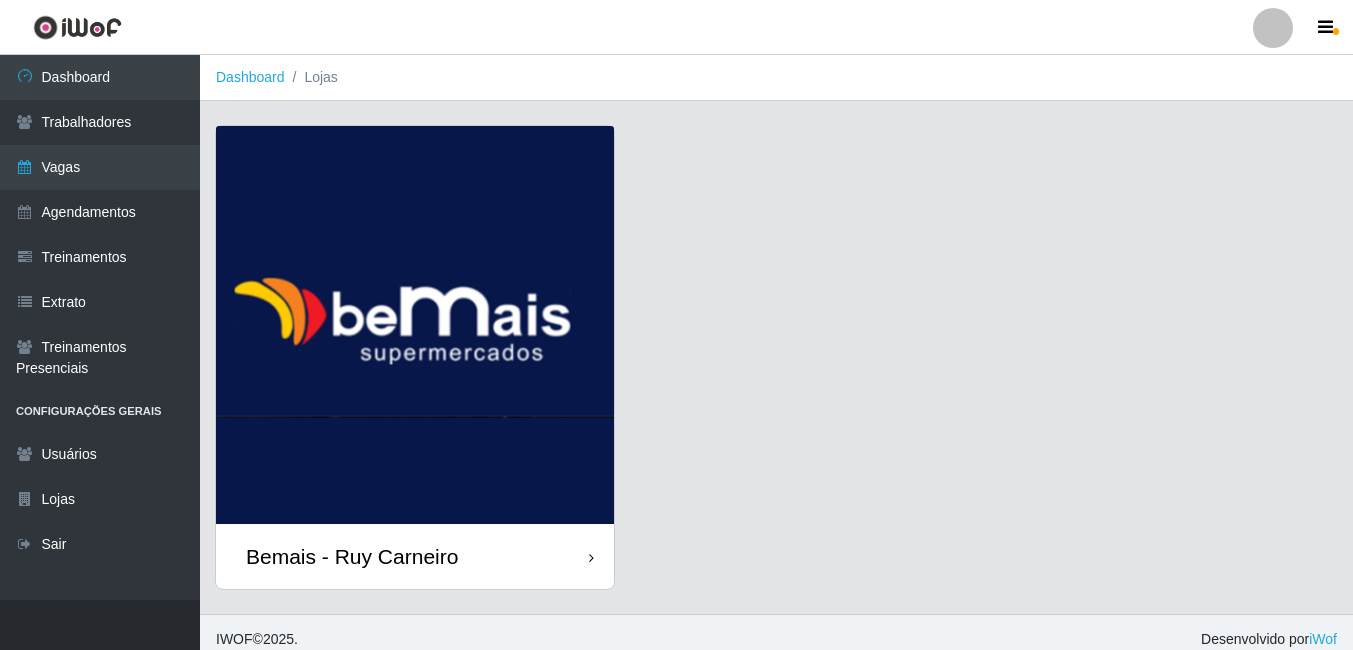 click on "Bemais - Ruy Carneiro" at bounding box center (415, 556) 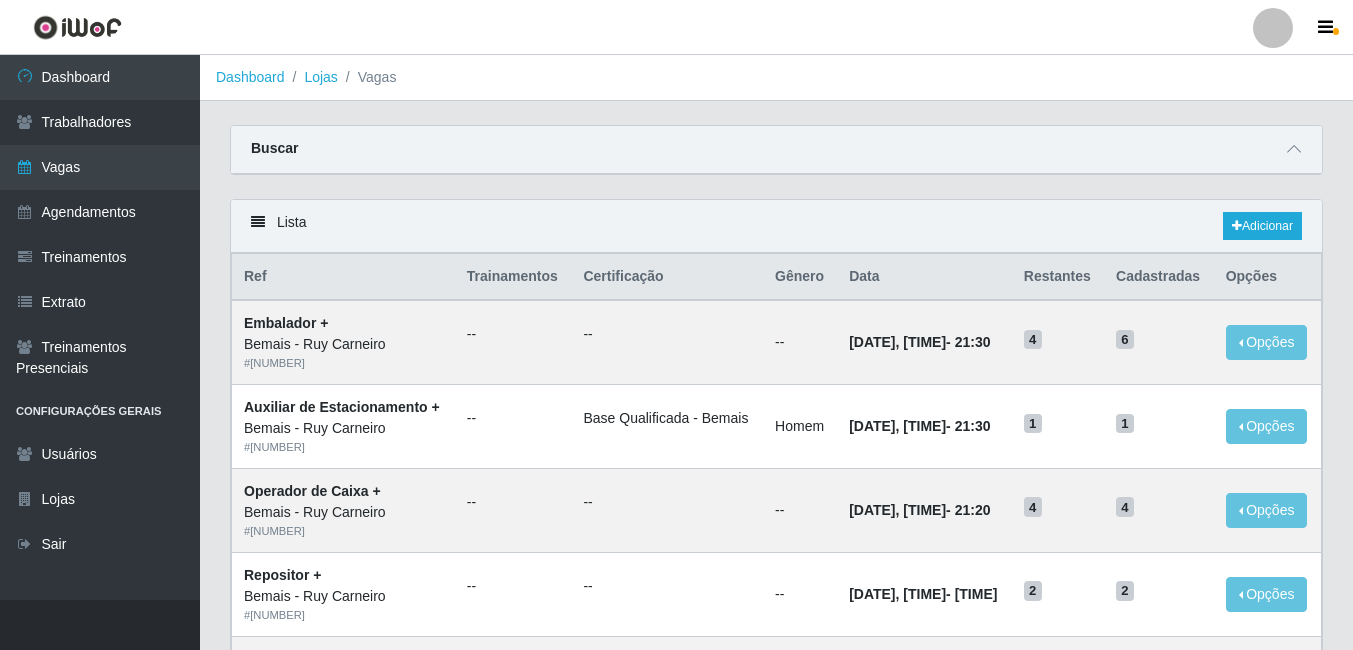 drag, startPoint x: 1220, startPoint y: 161, endPoint x: 1209, endPoint y: 165, distance: 11.7046995 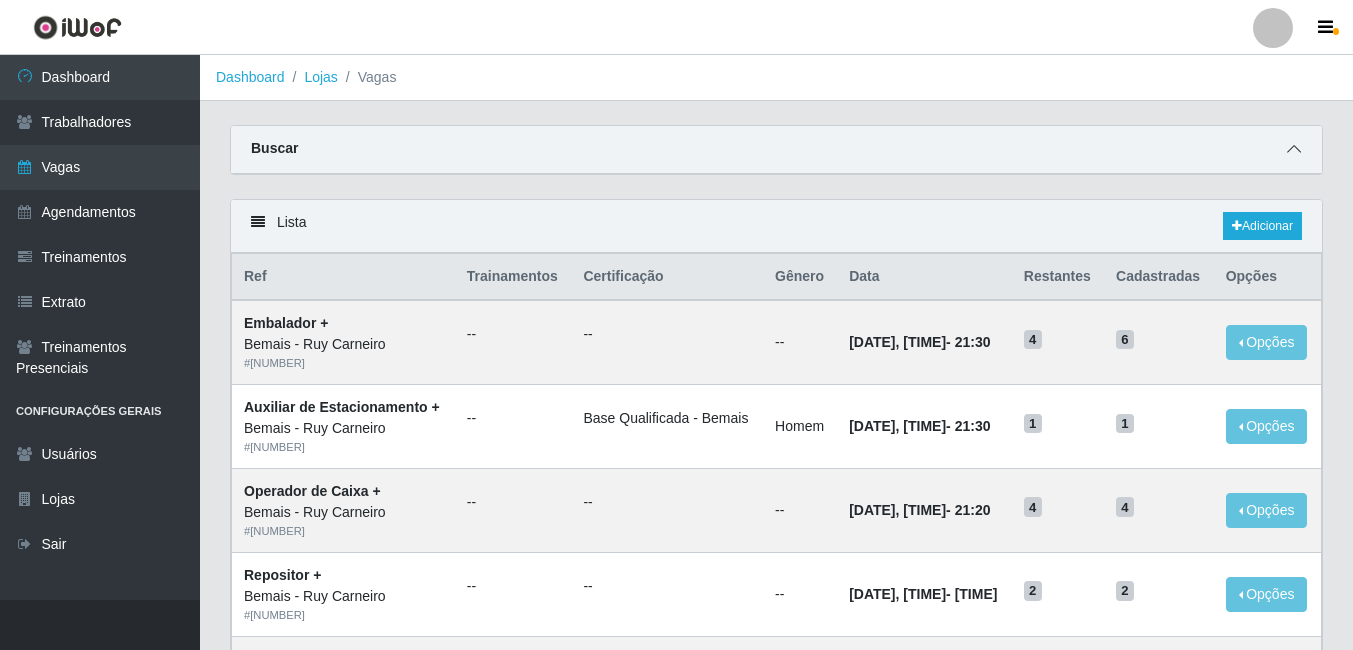 click at bounding box center [1294, 149] 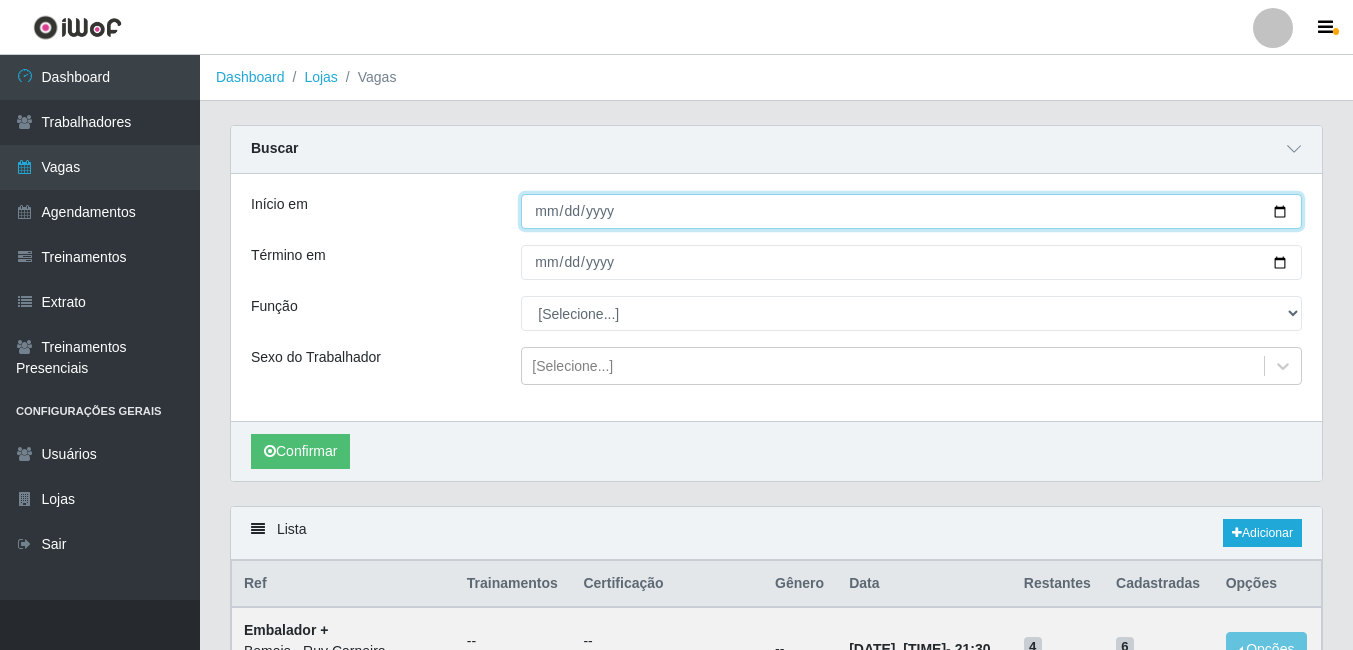 click on "Início em" at bounding box center [911, 211] 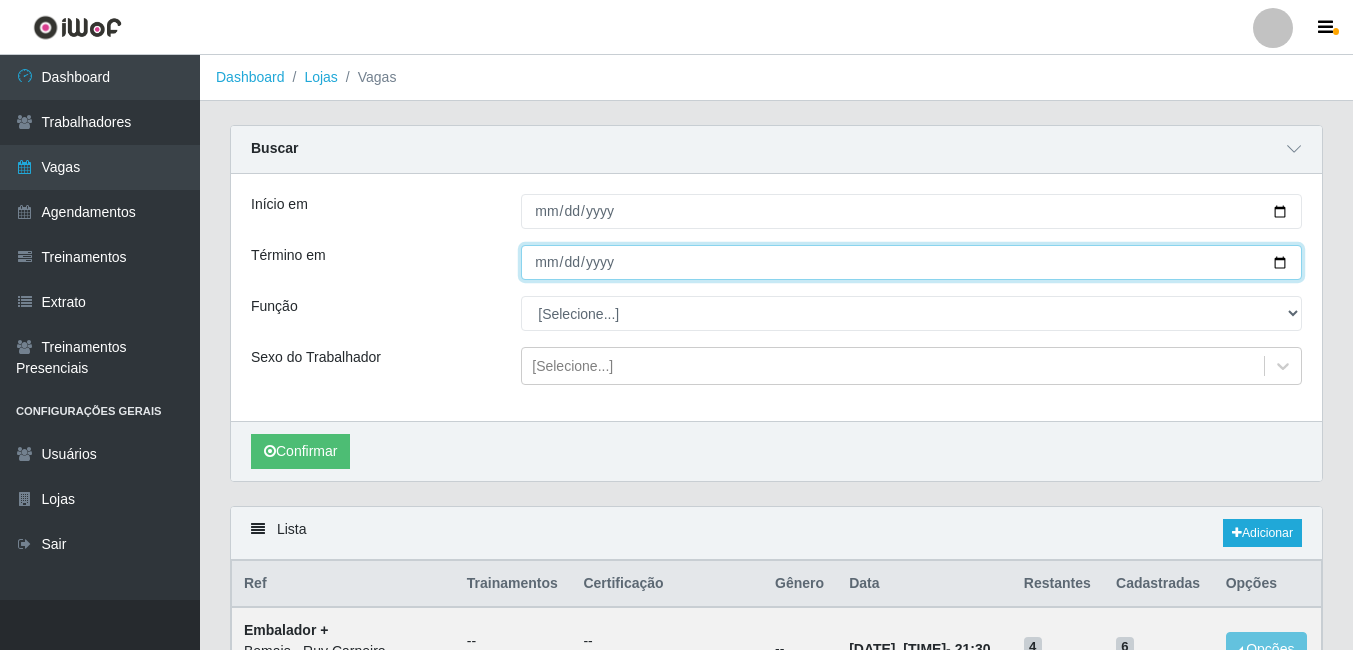 click on "Término em" at bounding box center (911, 262) 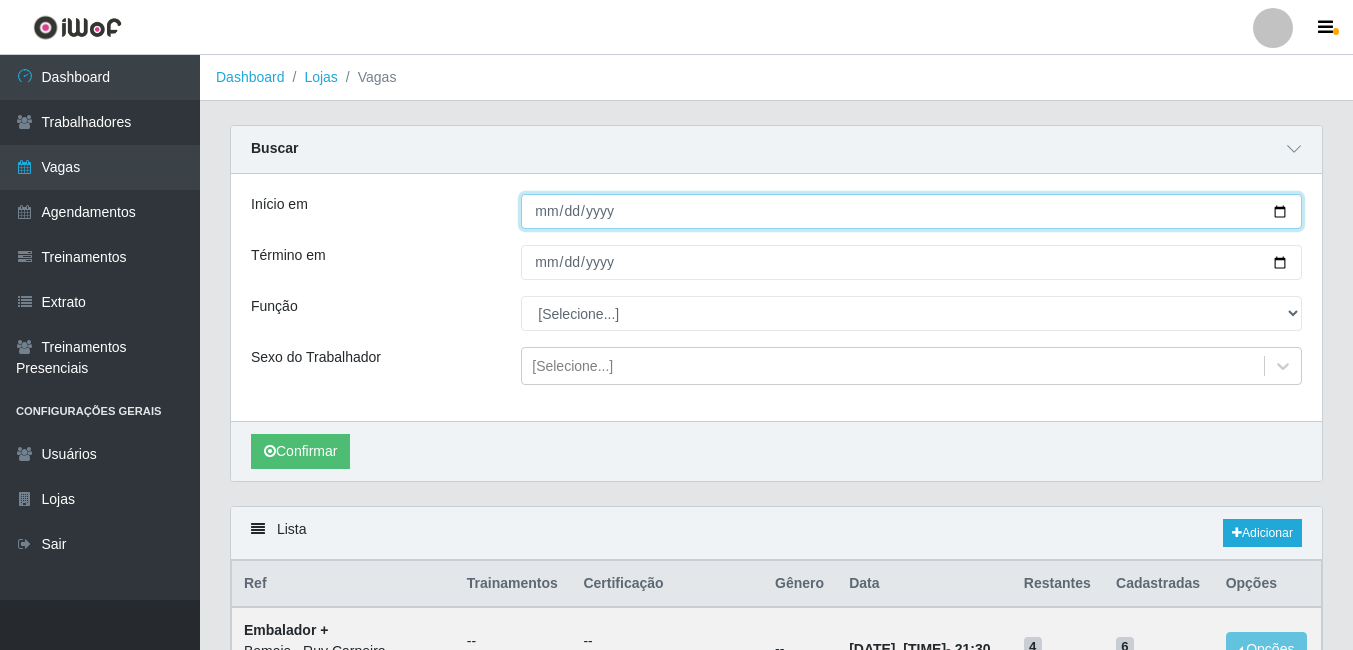click on "[DATE]" at bounding box center [911, 211] 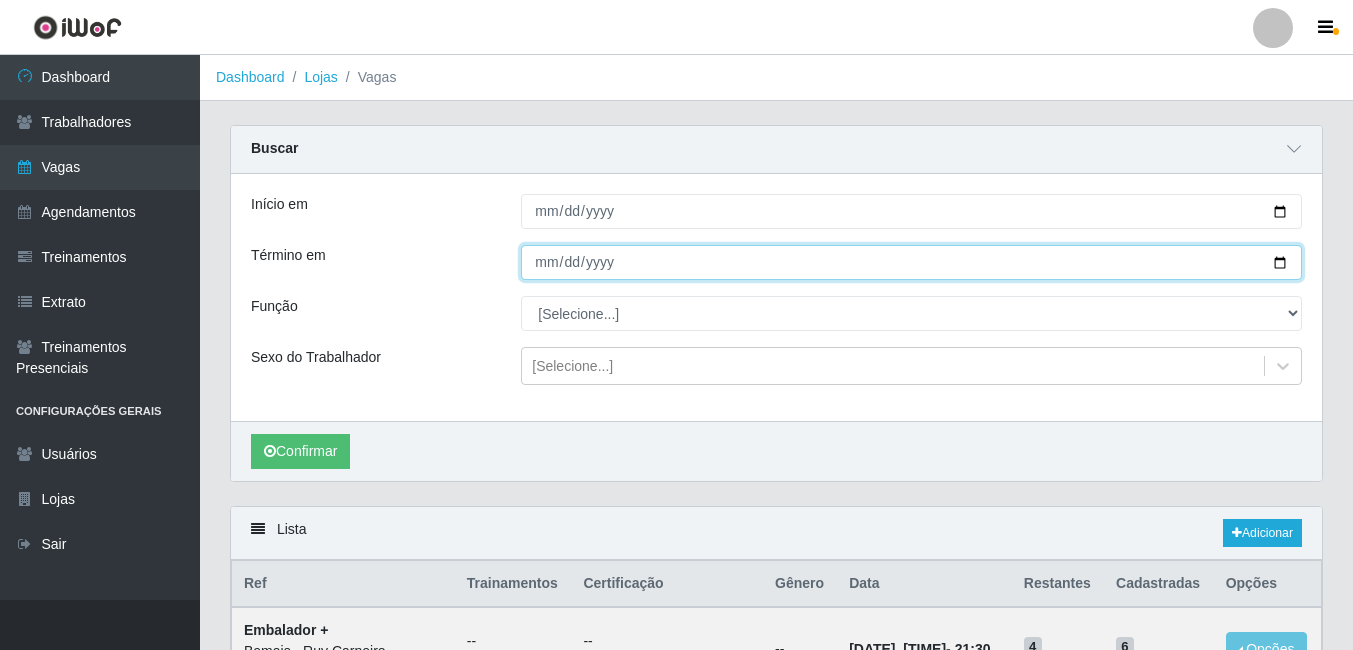 click on "Término em" at bounding box center [911, 262] 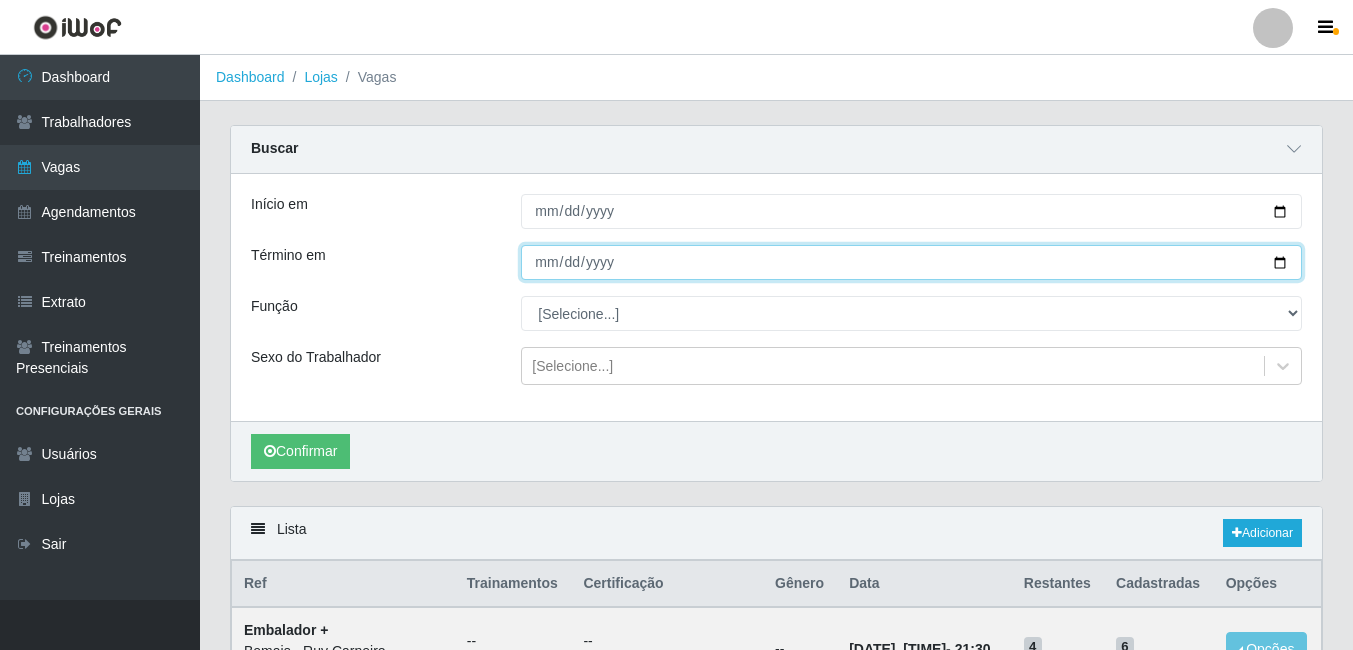 type on "2025-08-10" 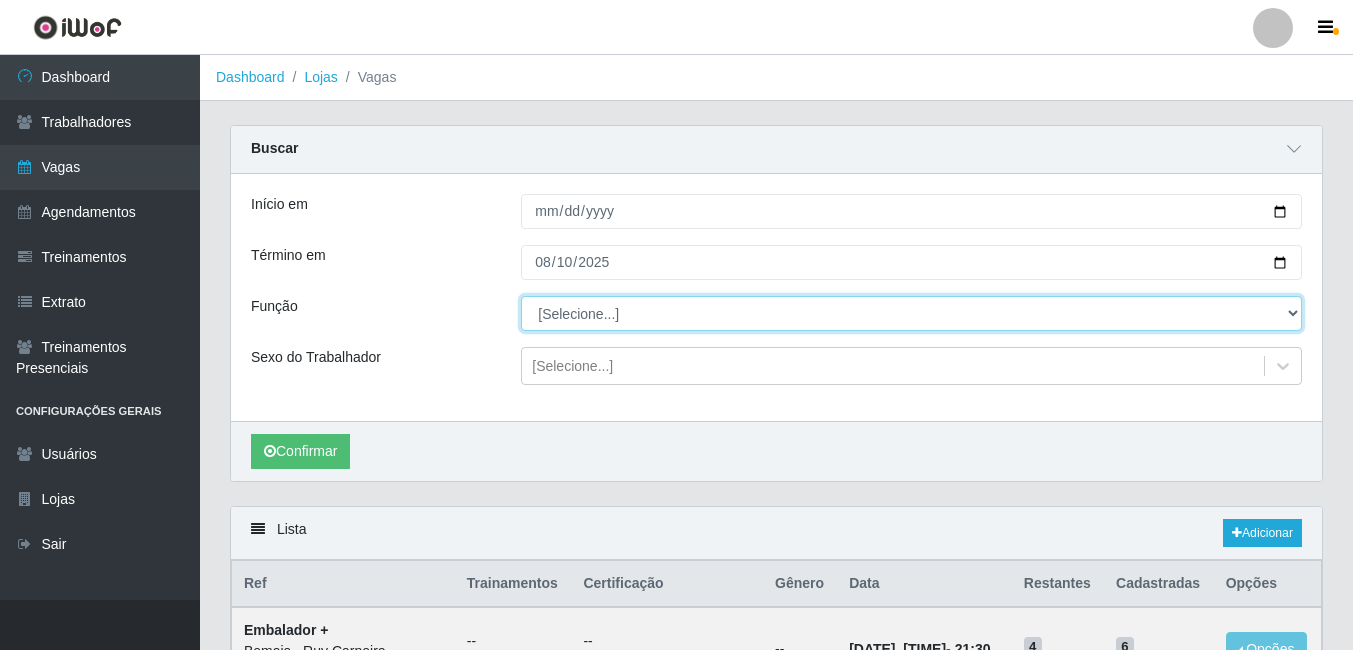 click on "[Selecione...] ASG ASG + ASG ++ Auxiliar de Depósito  Auxiliar de Depósito + Auxiliar de Depósito ++ Auxiliar de Estacionamento Auxiliar de Estacionamento + Auxiliar de Estacionamento ++ Auxiliar de Sushiman Auxiliar de Sushiman+ Auxiliar de Sushiman++ Balconista de Açougue  Balconista de Açougue + Balconista de Açougue ++ Balconista de Frios Balconista de Frios + Balconista de Frios ++ Balconista de Padaria  Balconista de Padaria + Balconista de Padaria ++ Embalador Embalador + Embalador ++ Operador de Caixa Operador de Caixa + Operador de Caixa ++ Repositor  Repositor + Repositor ++ Repositor de Hortifruti Repositor de Hortifruti + Repositor de Hortifruti ++" at bounding box center [911, 313] 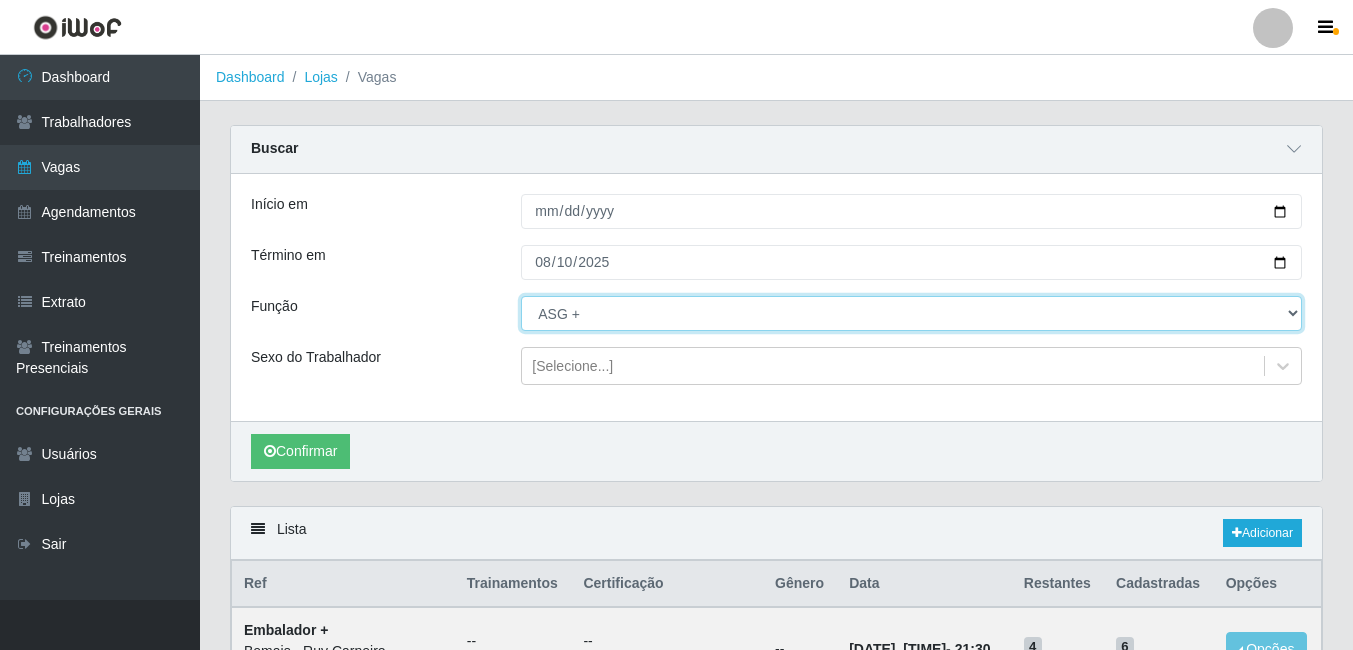 click on "[Selecione...] ASG ASG + ASG ++ Auxiliar de Depósito  Auxiliar de Depósito + Auxiliar de Depósito ++ Auxiliar de Estacionamento Auxiliar de Estacionamento + Auxiliar de Estacionamento ++ Auxiliar de Sushiman Auxiliar de Sushiman+ Auxiliar de Sushiman++ Balconista de Açougue  Balconista de Açougue + Balconista de Açougue ++ Balconista de Frios Balconista de Frios + Balconista de Frios ++ Balconista de Padaria  Balconista de Padaria + Balconista de Padaria ++ Embalador Embalador + Embalador ++ Operador de Caixa Operador de Caixa + Operador de Caixa ++ Repositor  Repositor + Repositor ++ Repositor de Hortifruti Repositor de Hortifruti + Repositor de Hortifruti ++" at bounding box center (911, 313) 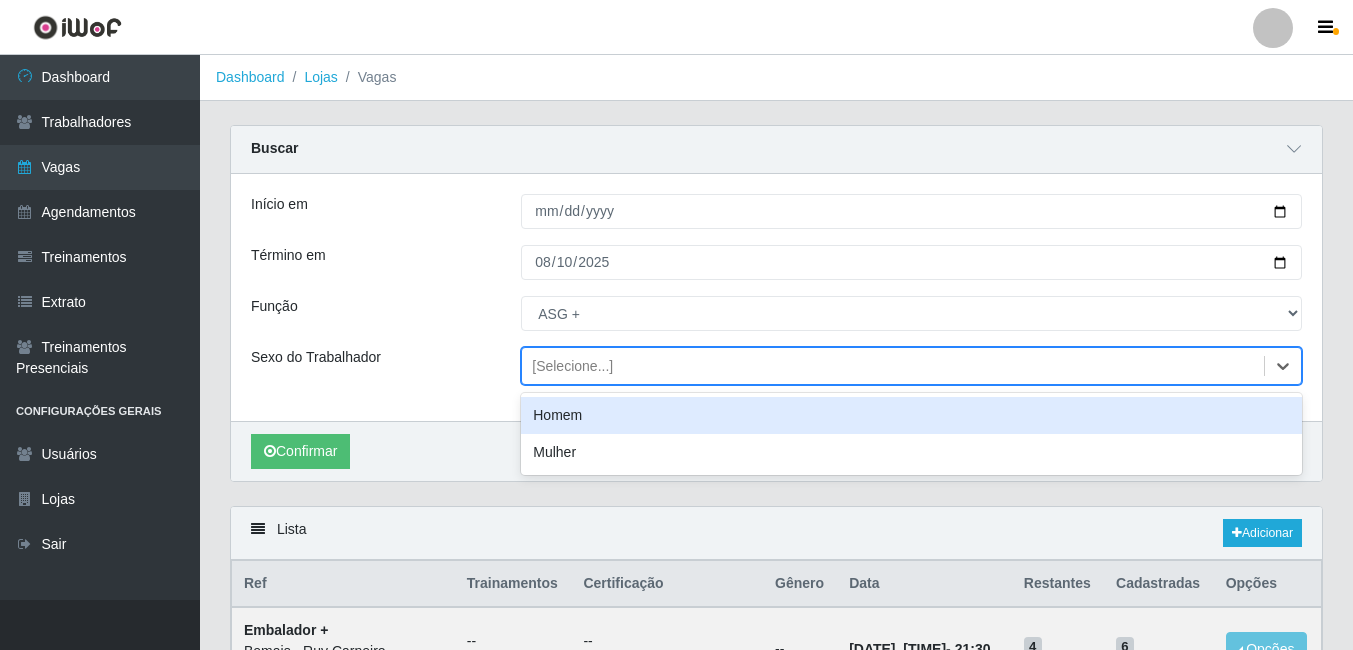 click on "[Selecione...]" at bounding box center (572, 366) 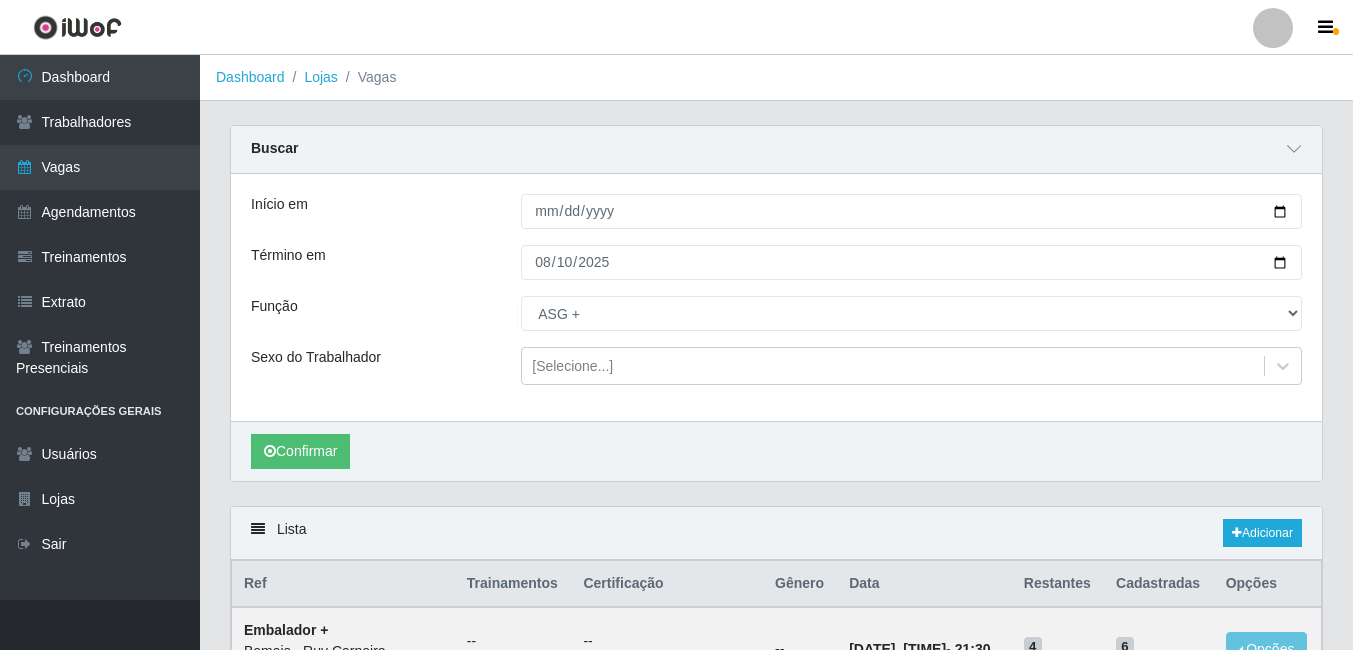 click on "Sexo do Trabalhador" at bounding box center (371, 366) 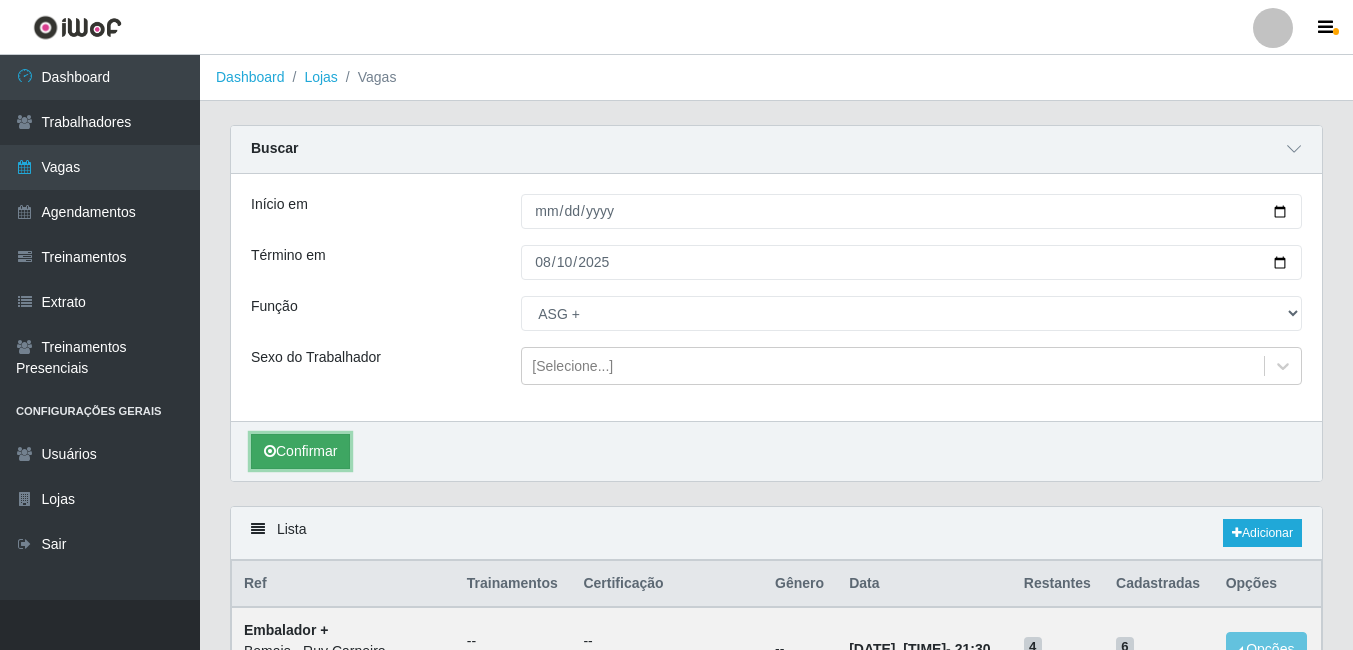 click on "Confirmar" at bounding box center [300, 451] 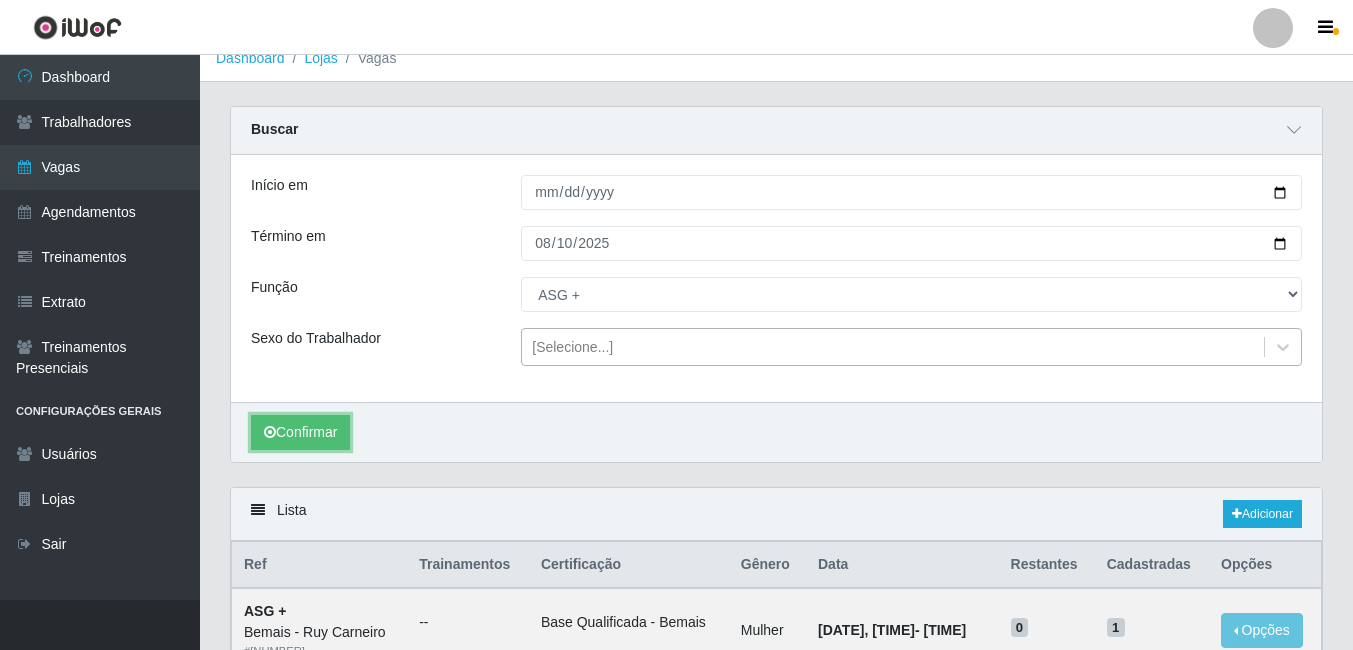 scroll, scrollTop: 0, scrollLeft: 0, axis: both 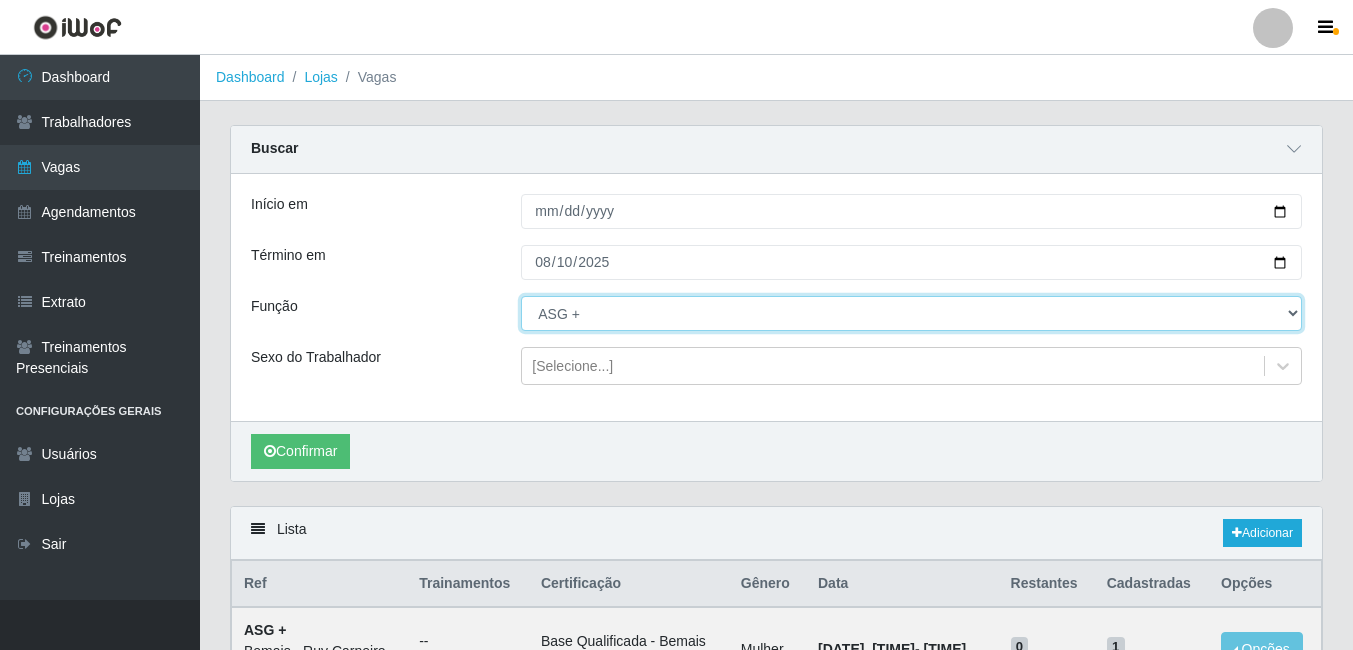 click on "[Selecione...] ASG ASG + ASG ++ Auxiliar de Depósito  Auxiliar de Depósito + Auxiliar de Depósito ++ Auxiliar de Estacionamento Auxiliar de Estacionamento + Auxiliar de Estacionamento ++ Auxiliar de Sushiman Auxiliar de Sushiman+ Auxiliar de Sushiman++ Balconista de Açougue  Balconista de Açougue + Balconista de Açougue ++ Balconista de Frios Balconista de Frios + Balconista de Frios ++ Balconista de Padaria  Balconista de Padaria + Balconista de Padaria ++ Embalador Embalador + Embalador ++ Operador de Caixa Operador de Caixa + Operador de Caixa ++ Repositor  Repositor + Repositor ++ Repositor de Hortifruti Repositor de Hortifruti + Repositor de Hortifruti ++" at bounding box center (911, 313) 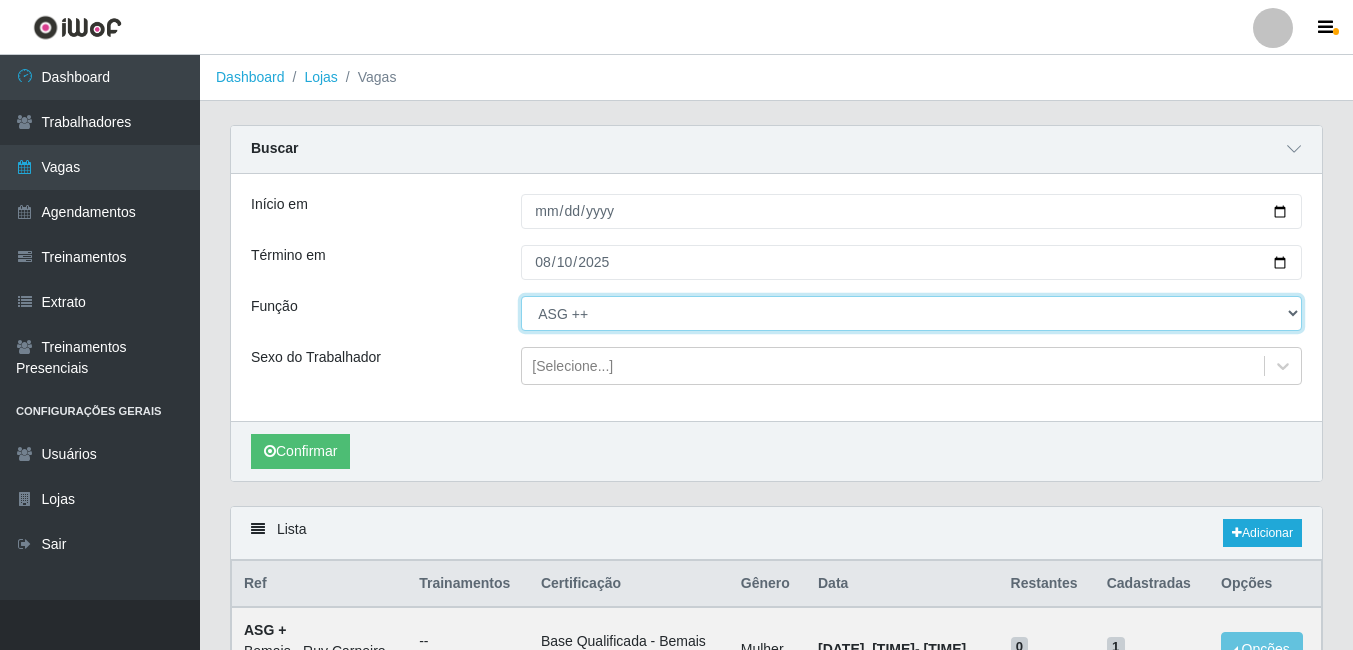 click on "[Selecione...] ASG ASG + ASG ++ Auxiliar de Depósito  Auxiliar de Depósito + Auxiliar de Depósito ++ Auxiliar de Estacionamento Auxiliar de Estacionamento + Auxiliar de Estacionamento ++ Auxiliar de Sushiman Auxiliar de Sushiman+ Auxiliar de Sushiman++ Balconista de Açougue  Balconista de Açougue + Balconista de Açougue ++ Balconista de Frios Balconista de Frios + Balconista de Frios ++ Balconista de Padaria  Balconista de Padaria + Balconista de Padaria ++ Embalador Embalador + Embalador ++ Operador de Caixa Operador de Caixa + Operador de Caixa ++ Repositor  Repositor + Repositor ++ Repositor de Hortifruti Repositor de Hortifruti + Repositor de Hortifruti ++" at bounding box center [911, 313] 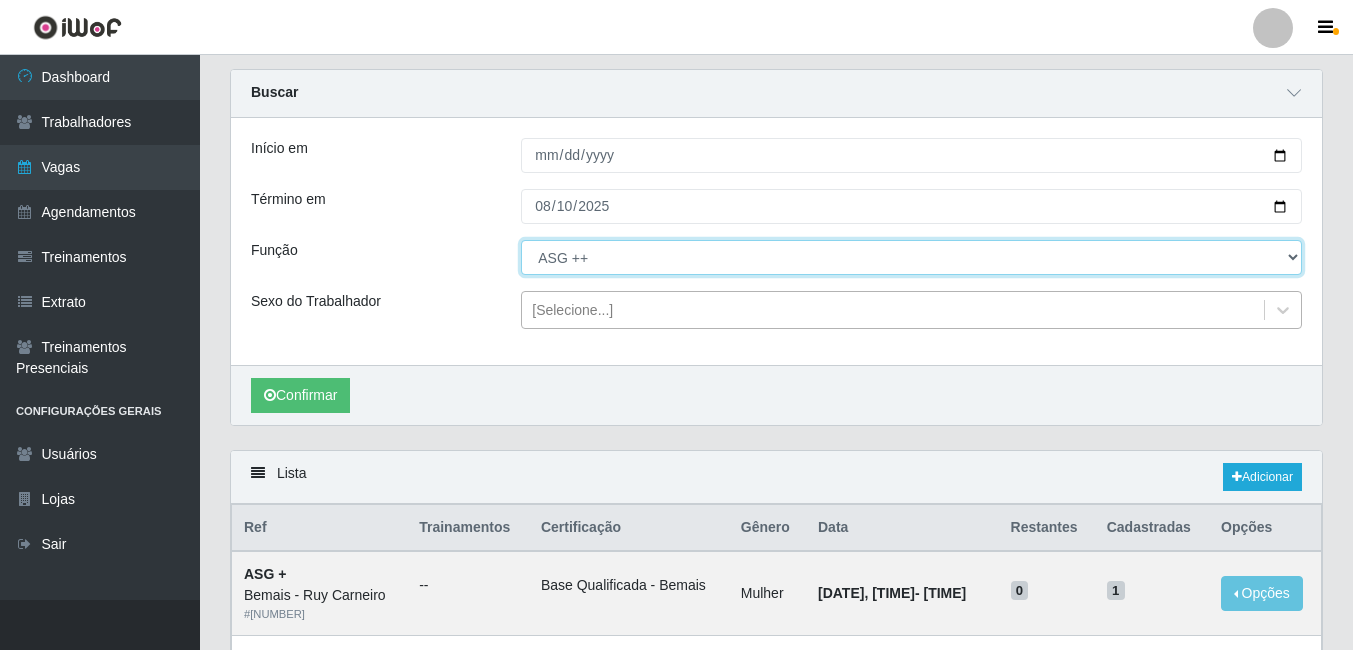 scroll, scrollTop: 0, scrollLeft: 0, axis: both 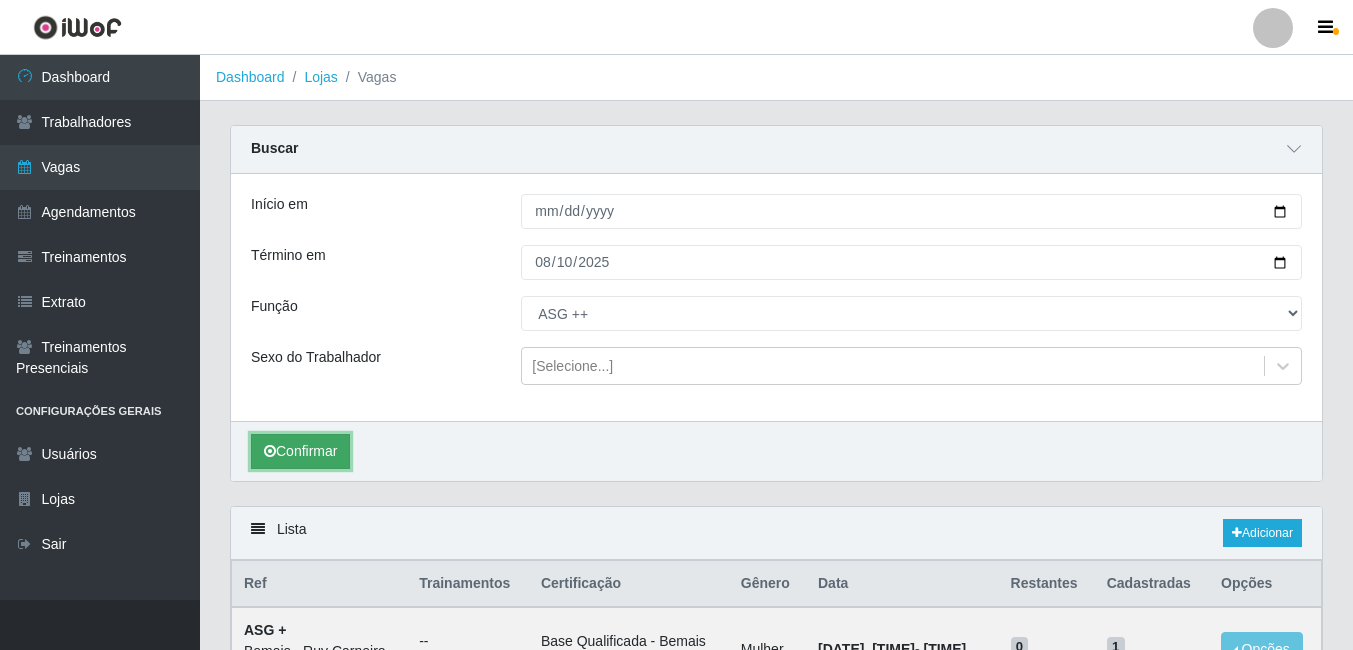 click on "Confirmar" at bounding box center [300, 451] 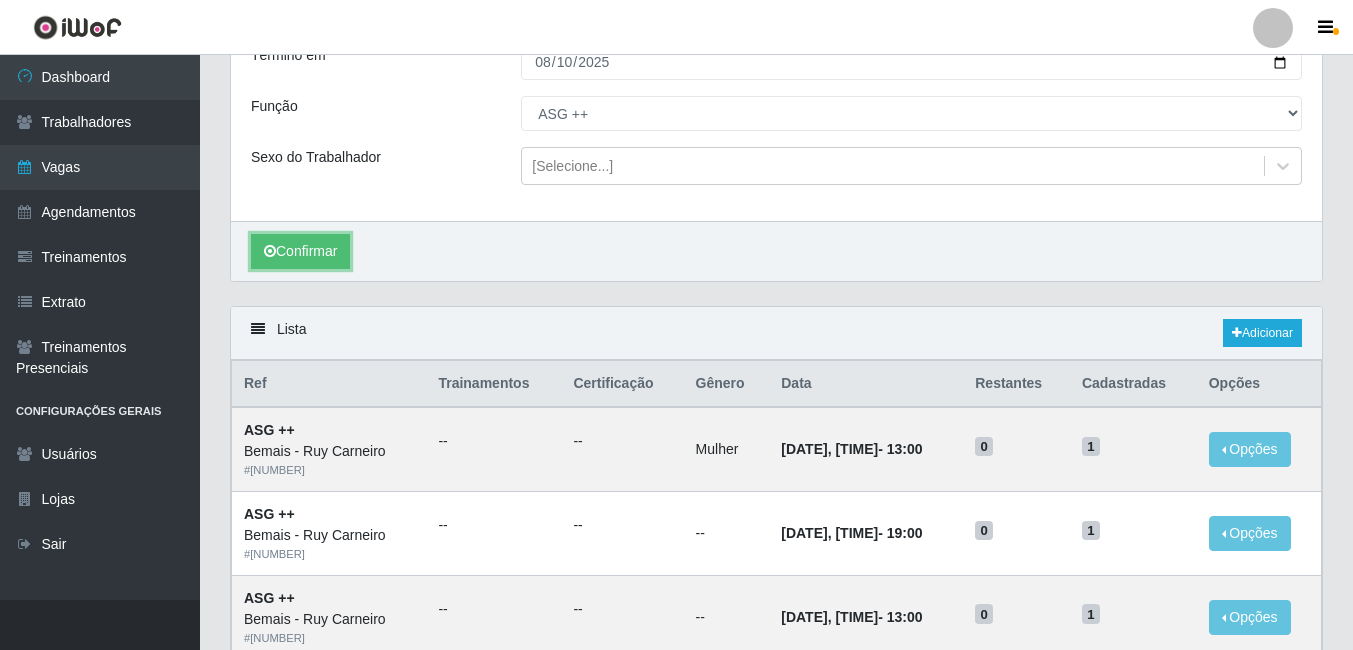 scroll, scrollTop: 100, scrollLeft: 0, axis: vertical 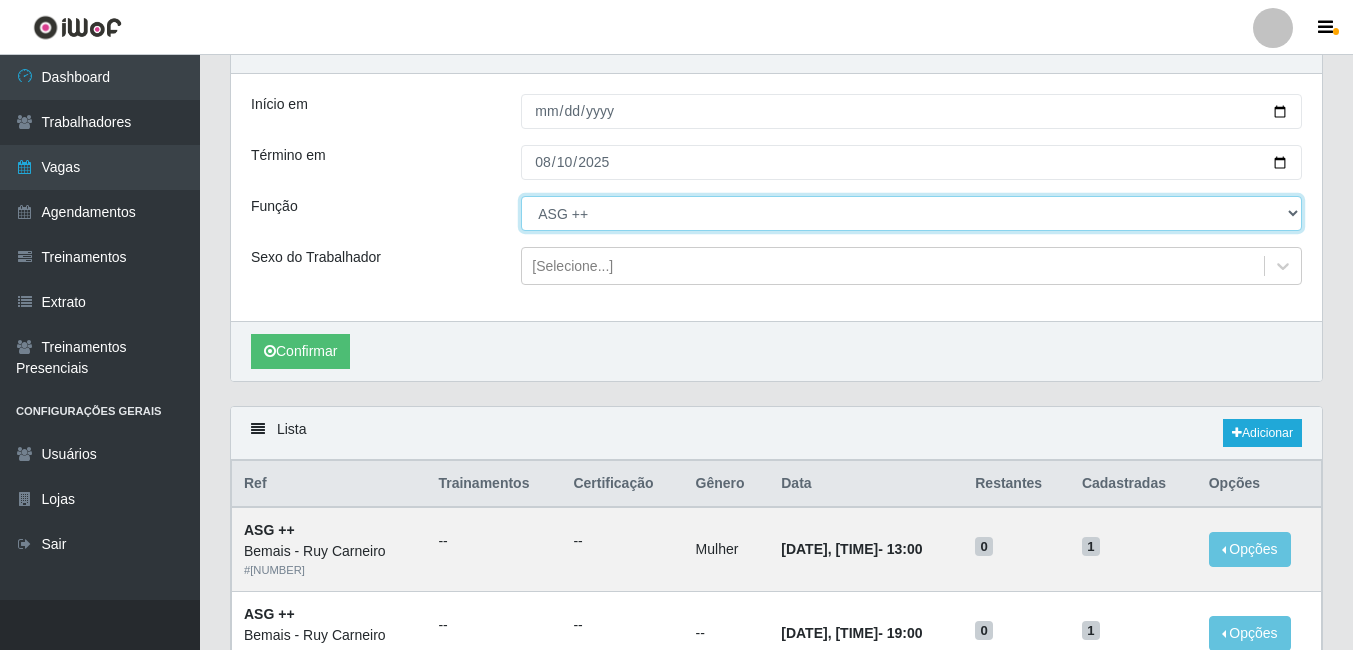 click on "[Selecione...] ASG ASG + ASG ++ Auxiliar de Depósito  Auxiliar de Depósito + Auxiliar de Depósito ++ Auxiliar de Estacionamento Auxiliar de Estacionamento + Auxiliar de Estacionamento ++ Auxiliar de Sushiman Auxiliar de Sushiman+ Auxiliar de Sushiman++ Balconista de Açougue  Balconista de Açougue + Balconista de Açougue ++ Balconista de Frios Balconista de Frios + Balconista de Frios ++ Balconista de Padaria  Balconista de Padaria + Balconista de Padaria ++ Embalador Embalador + Embalador ++ Operador de Caixa Operador de Caixa + Operador de Caixa ++ Repositor  Repositor + Repositor ++ Repositor de Hortifruti Repositor de Hortifruti + Repositor de Hortifruti ++" at bounding box center [911, 213] 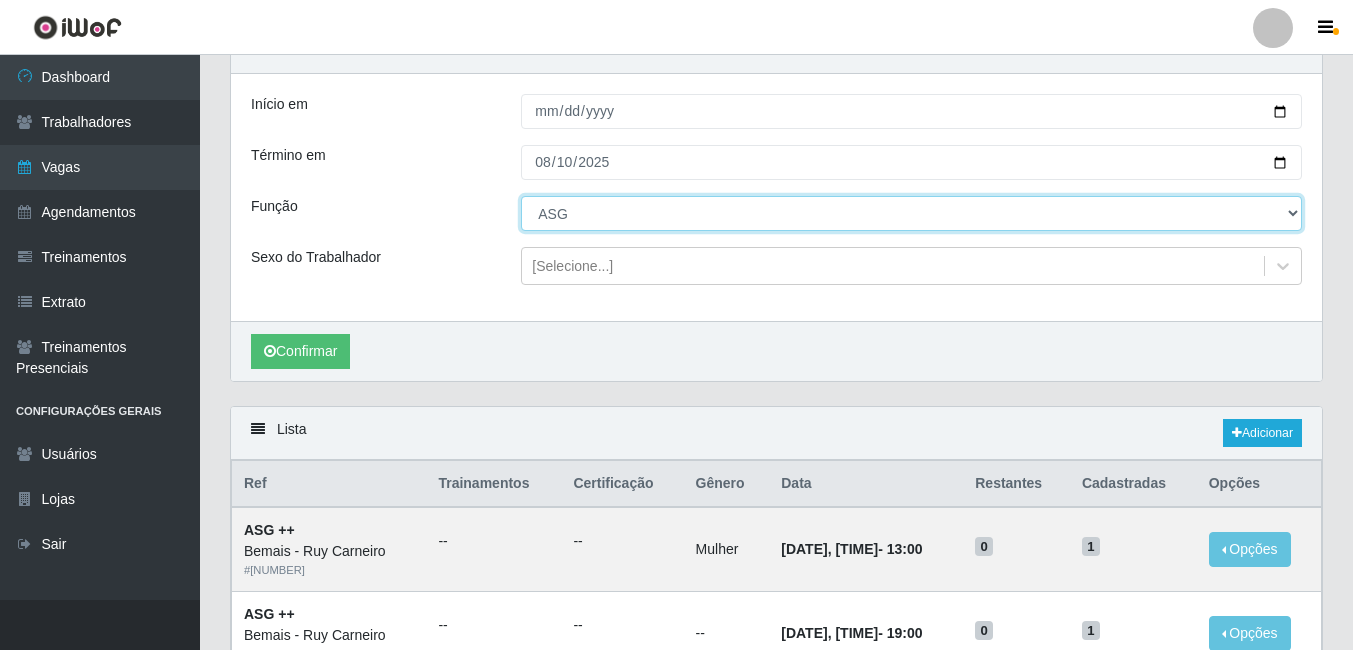 click on "[Selecione...] ASG ASG + ASG ++ Auxiliar de Depósito  Auxiliar de Depósito + Auxiliar de Depósito ++ Auxiliar de Estacionamento Auxiliar de Estacionamento + Auxiliar de Estacionamento ++ Auxiliar de Sushiman Auxiliar de Sushiman+ Auxiliar de Sushiman++ Balconista de Açougue  Balconista de Açougue + Balconista de Açougue ++ Balconista de Frios Balconista de Frios + Balconista de Frios ++ Balconista de Padaria  Balconista de Padaria + Balconista de Padaria ++ Embalador Embalador + Embalador ++ Operador de Caixa Operador de Caixa + Operador de Caixa ++ Repositor  Repositor + Repositor ++ Repositor de Hortifruti Repositor de Hortifruti + Repositor de Hortifruti ++" at bounding box center (911, 213) 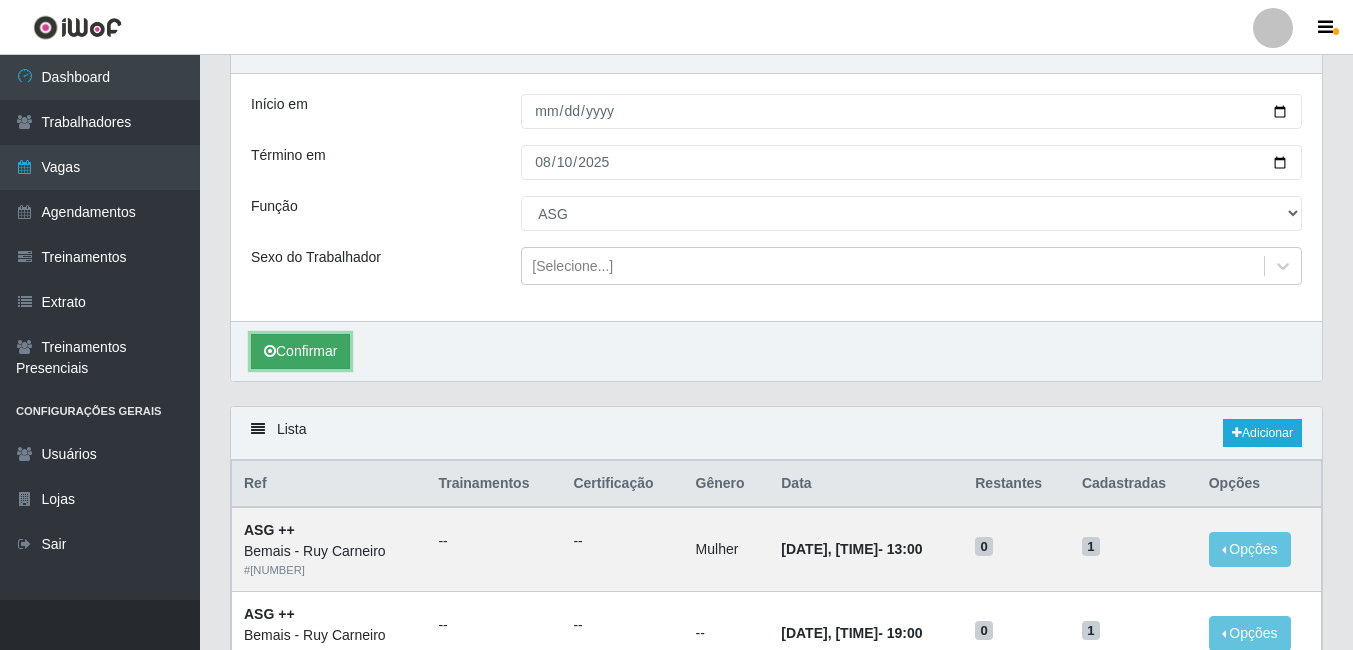 click on "Confirmar" at bounding box center [300, 351] 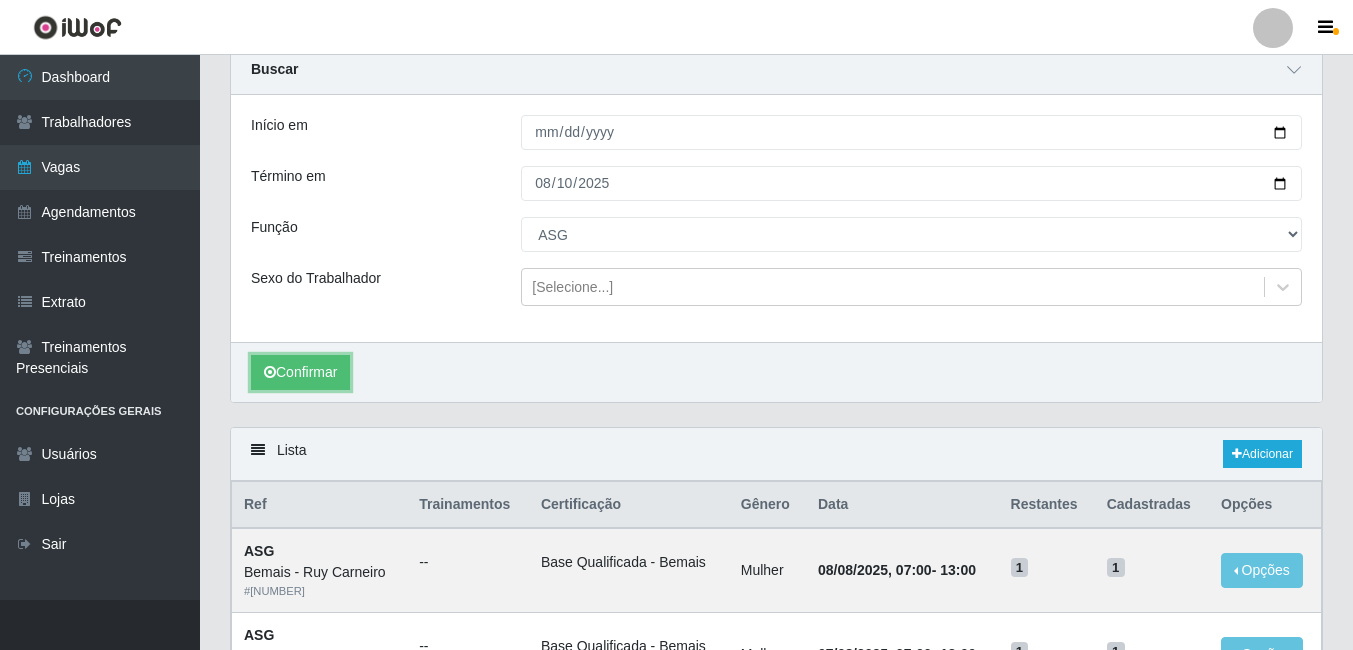 scroll, scrollTop: 0, scrollLeft: 0, axis: both 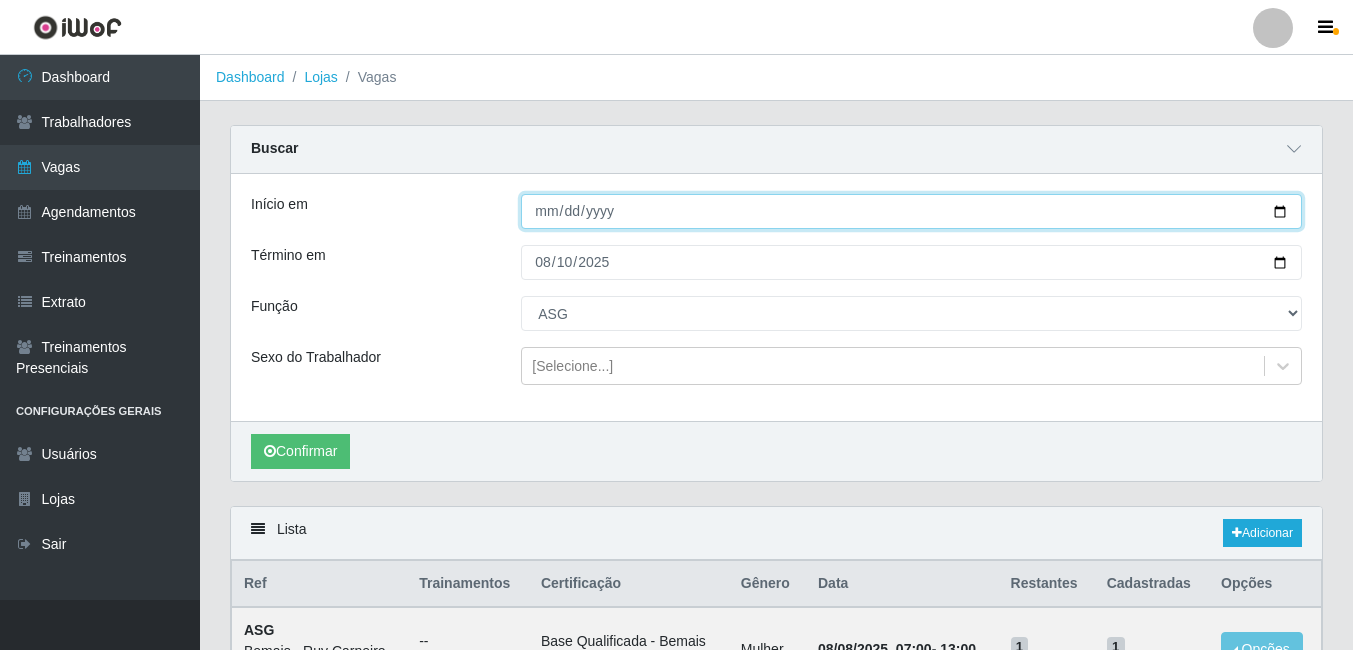 click on "[DATE]" at bounding box center [911, 211] 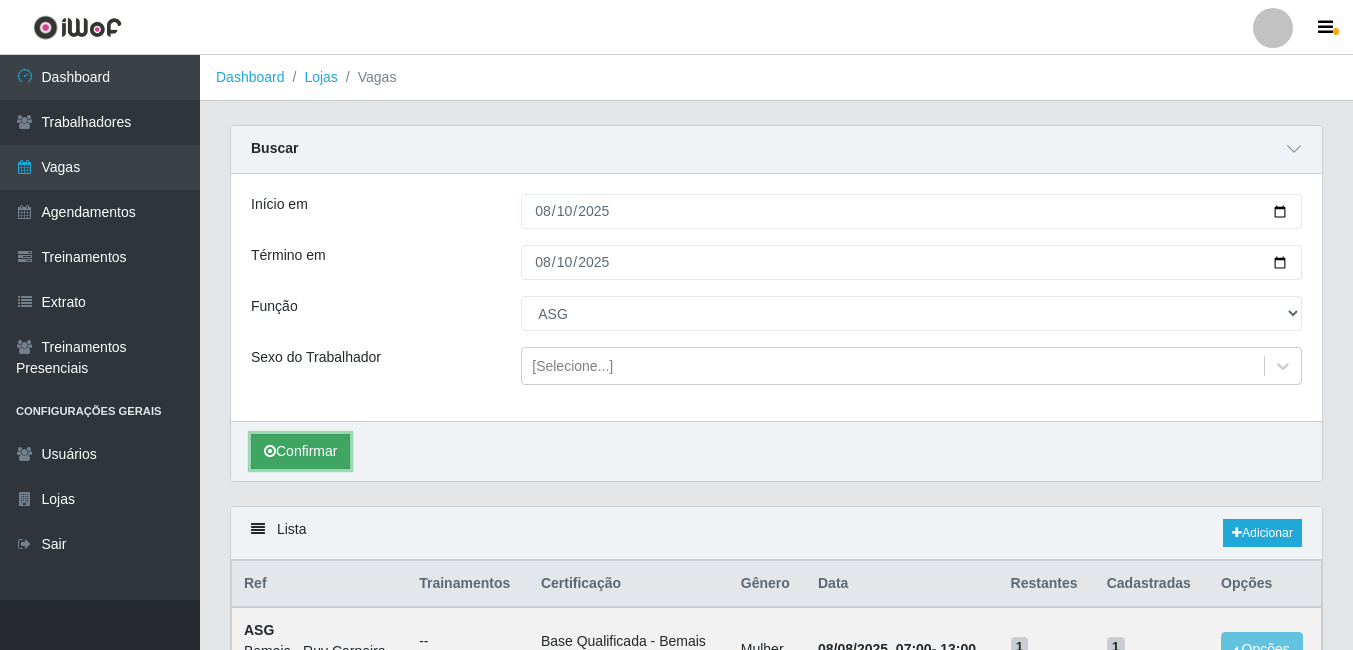 click on "Confirmar" at bounding box center [300, 451] 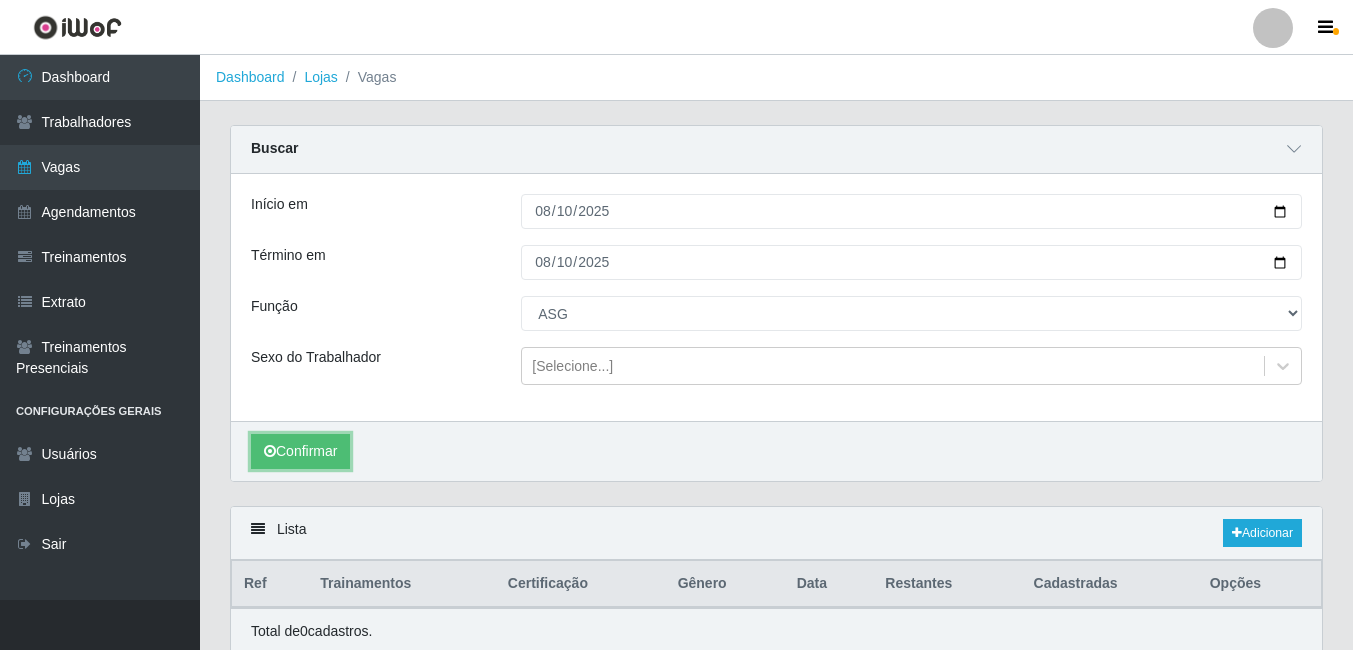 scroll, scrollTop: 80, scrollLeft: 0, axis: vertical 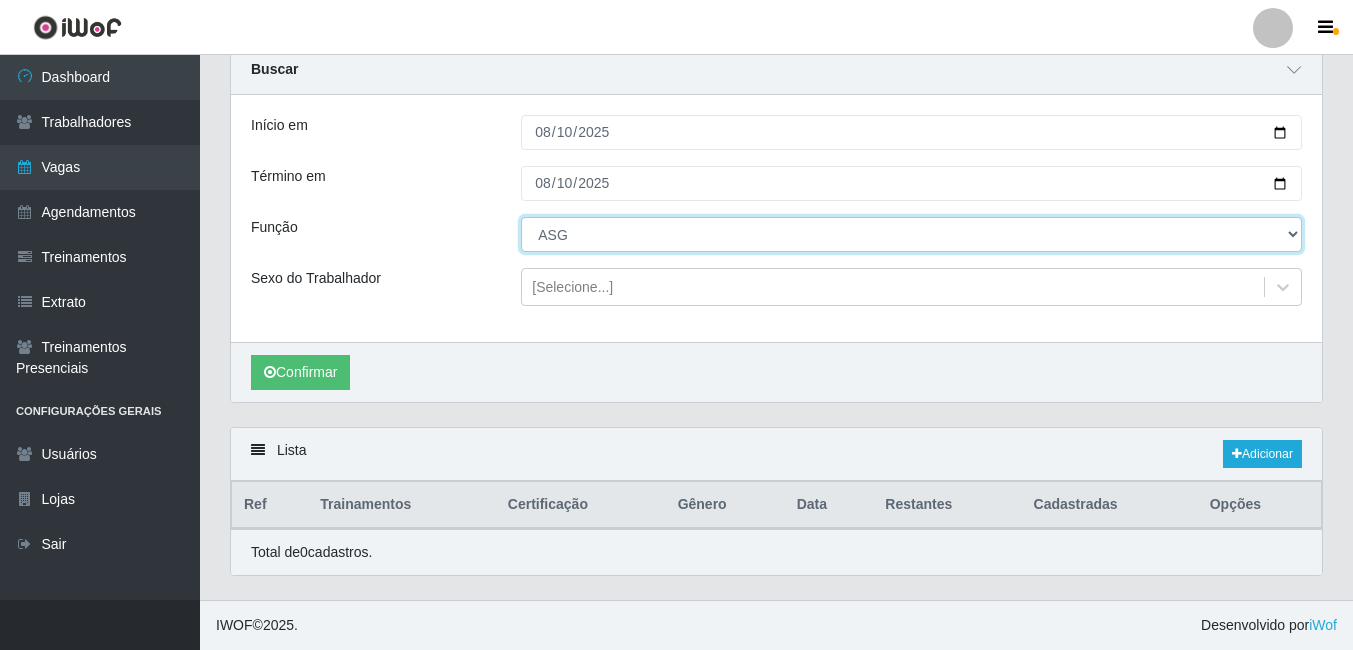 click on "[Selecione...] ASG ASG + ASG ++ Auxiliar de Depósito  Auxiliar de Depósito + Auxiliar de Depósito ++ Auxiliar de Estacionamento Auxiliar de Estacionamento + Auxiliar de Estacionamento ++ Auxiliar de Sushiman Auxiliar de Sushiman+ Auxiliar de Sushiman++ Balconista de Açougue  Balconista de Açougue + Balconista de Açougue ++ Balconista de Frios Balconista de Frios + Balconista de Frios ++ Balconista de Padaria  Balconista de Padaria + Balconista de Padaria ++ Embalador Embalador + Embalador ++ Operador de Caixa Operador de Caixa + Operador de Caixa ++ Repositor  Repositor + Repositor ++ Repositor de Hortifruti Repositor de Hortifruti + Repositor de Hortifruti ++" at bounding box center (911, 234) 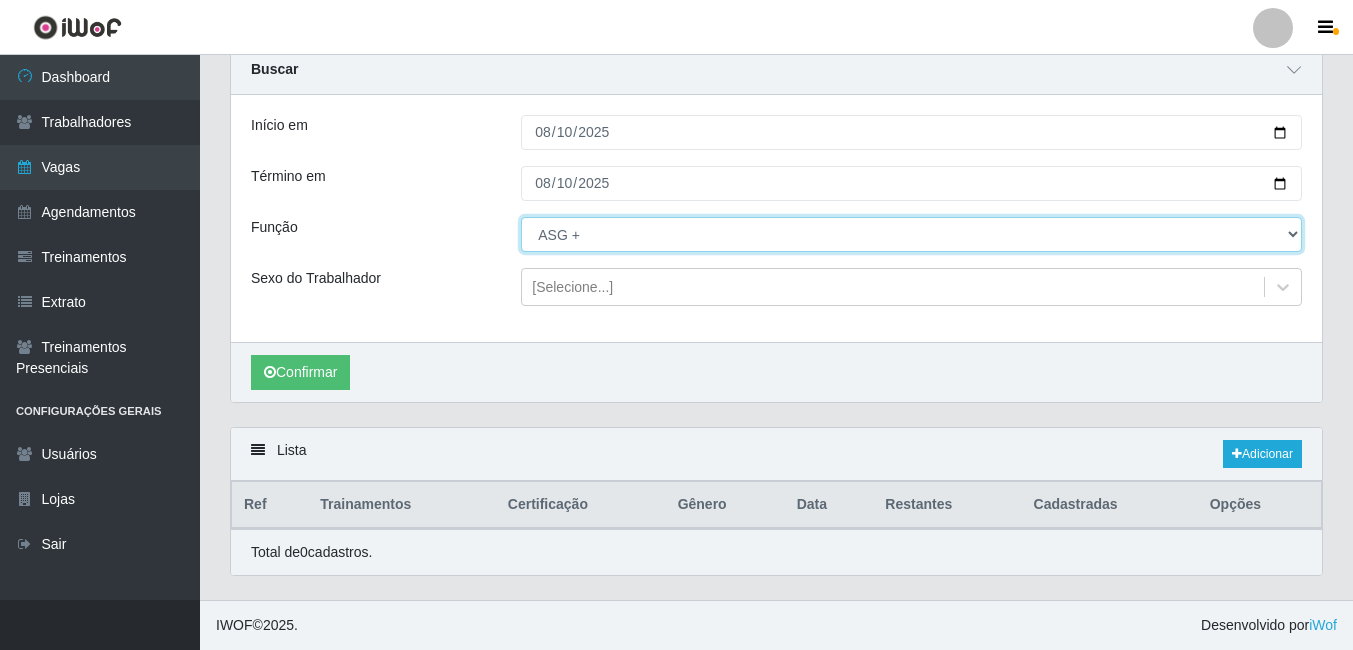 click on "[Selecione...] ASG ASG + ASG ++ Auxiliar de Depósito  Auxiliar de Depósito + Auxiliar de Depósito ++ Auxiliar de Estacionamento Auxiliar de Estacionamento + Auxiliar de Estacionamento ++ Auxiliar de Sushiman Auxiliar de Sushiman+ Auxiliar de Sushiman++ Balconista de Açougue  Balconista de Açougue + Balconista de Açougue ++ Balconista de Frios Balconista de Frios + Balconista de Frios ++ Balconista de Padaria  Balconista de Padaria + Balconista de Padaria ++ Embalador Embalador + Embalador ++ Operador de Caixa Operador de Caixa + Operador de Caixa ++ Repositor  Repositor + Repositor ++ Repositor de Hortifruti Repositor de Hortifruti + Repositor de Hortifruti ++" at bounding box center (911, 234) 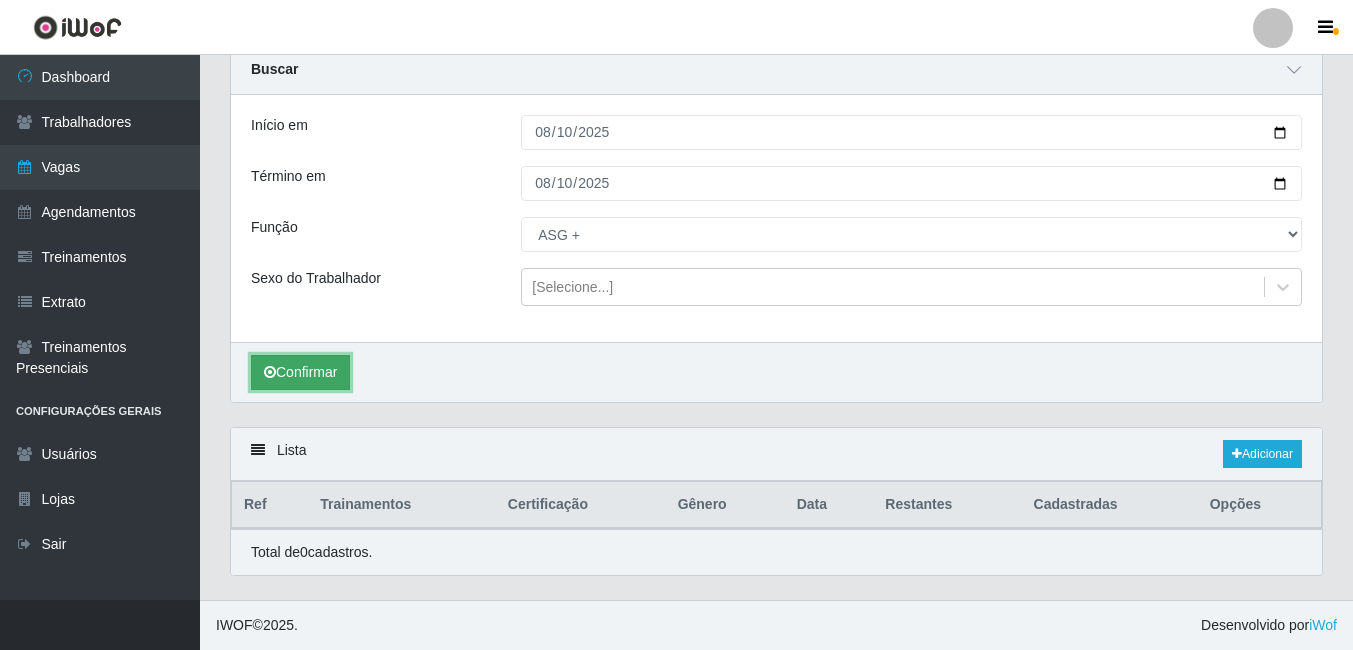 click on "Confirmar" at bounding box center [300, 372] 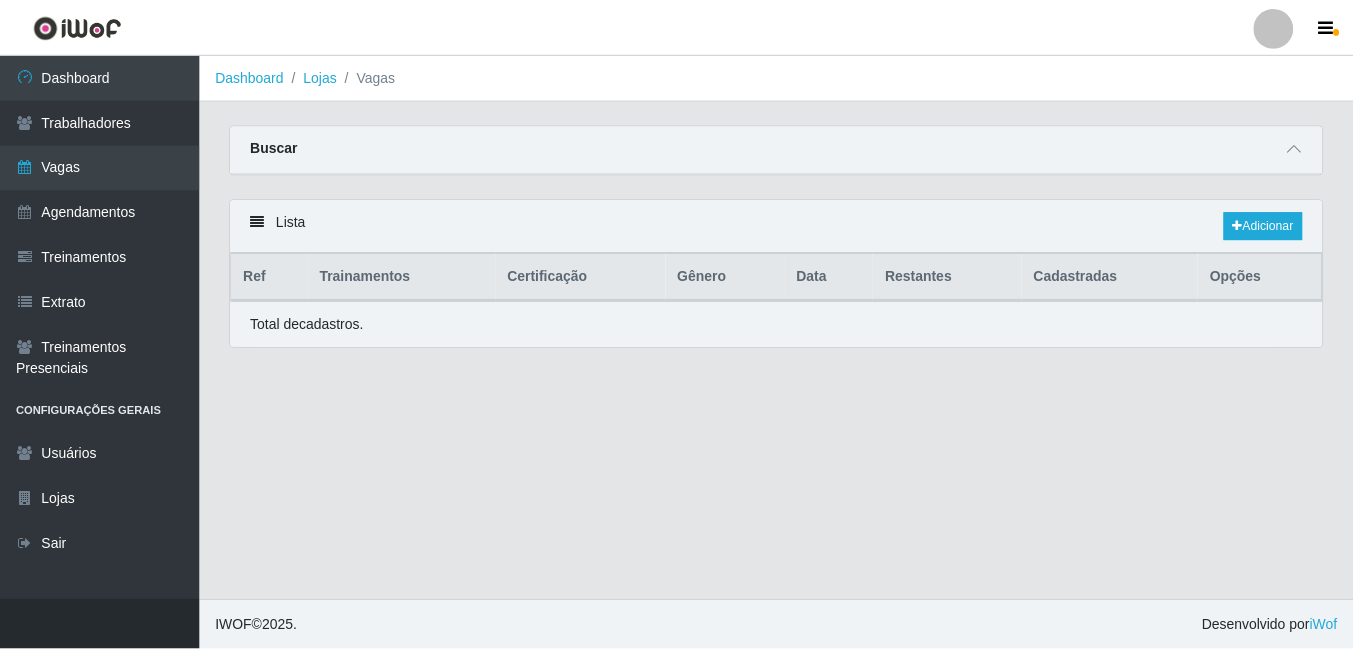 scroll, scrollTop: 0, scrollLeft: 0, axis: both 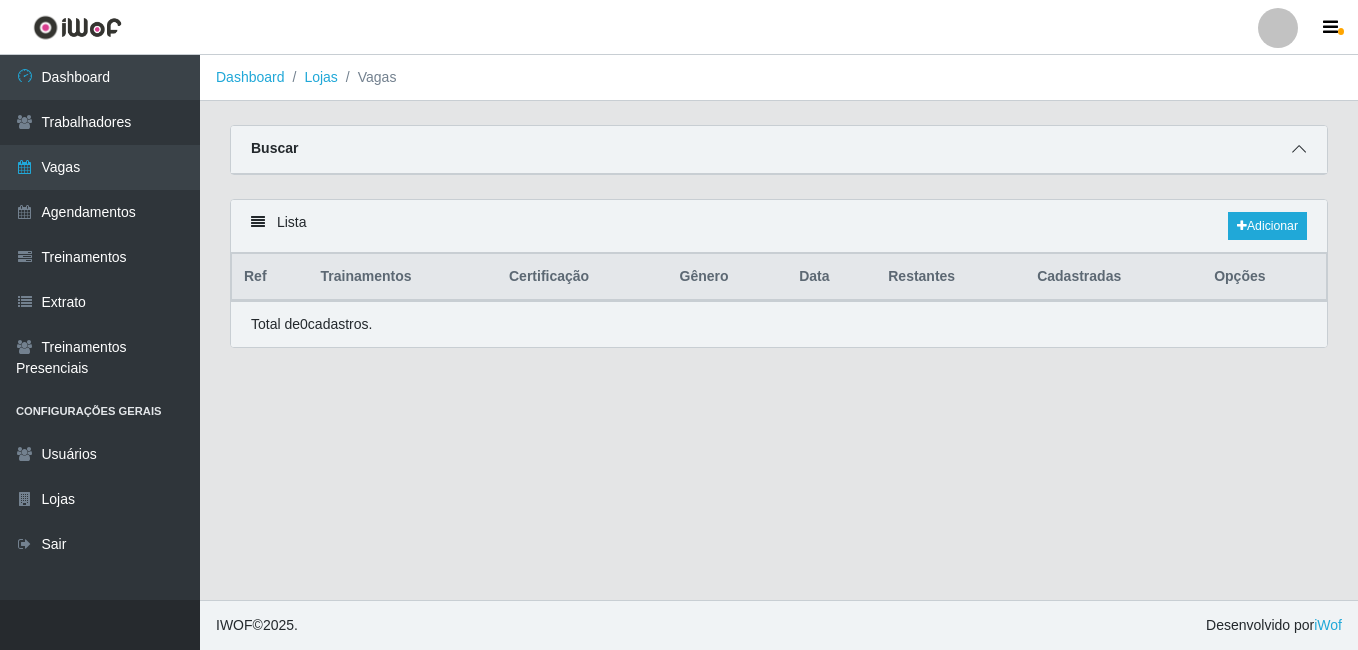 click at bounding box center (1299, 149) 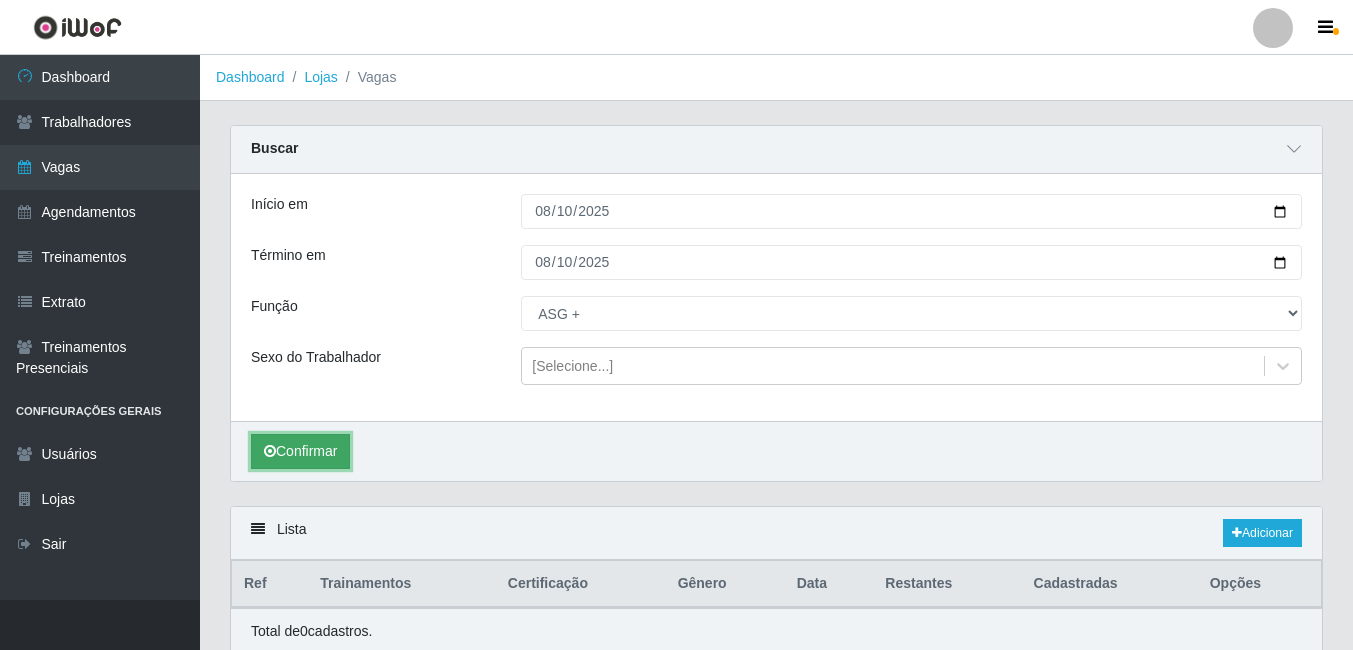 click on "Confirmar" at bounding box center (300, 451) 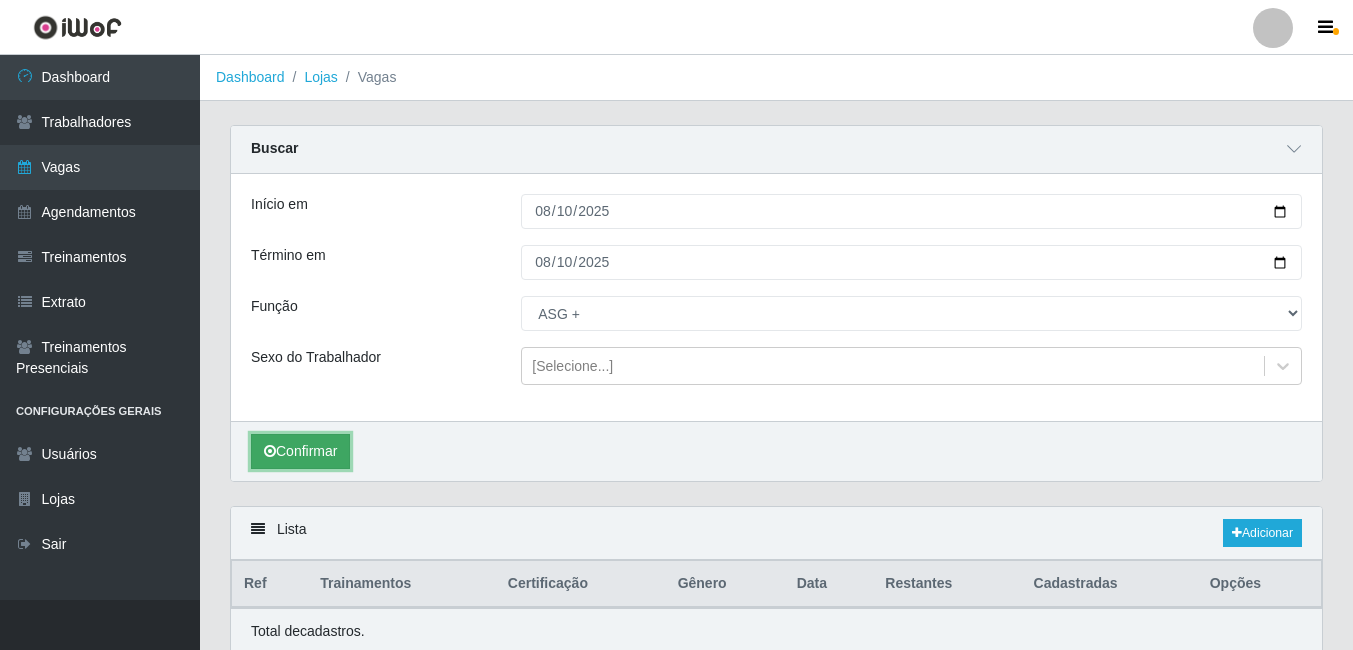 click on "Confirmar" at bounding box center (300, 451) 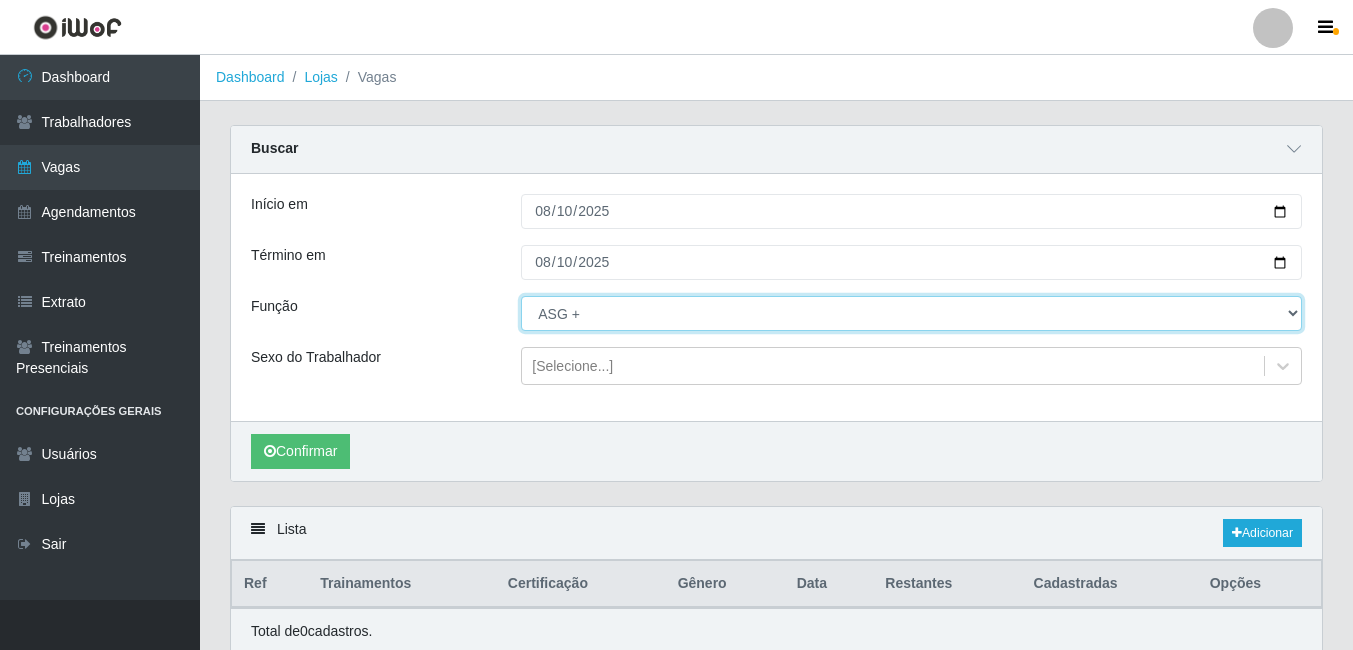 click on "[Selecione...] ASG ASG + ASG ++ Auxiliar de Depósito  Auxiliar de Depósito + Auxiliar de Depósito ++ Auxiliar de Estacionamento Auxiliar de Estacionamento + Auxiliar de Estacionamento ++ Auxiliar de Sushiman Auxiliar de Sushiman+ Auxiliar de Sushiman++ Balconista de Açougue  Balconista de Açougue + Balconista de Açougue ++ Balconista de Frios Balconista de Frios + Balconista de Frios ++ Balconista de Padaria  Balconista de Padaria + Balconista de Padaria ++ Embalador Embalador + Embalador ++ Operador de Caixa Operador de Caixa + Operador de Caixa ++ Repositor  Repositor + Repositor ++ Repositor de Hortifruti Repositor de Hortifruti + Repositor de Hortifruti ++" at bounding box center [911, 313] 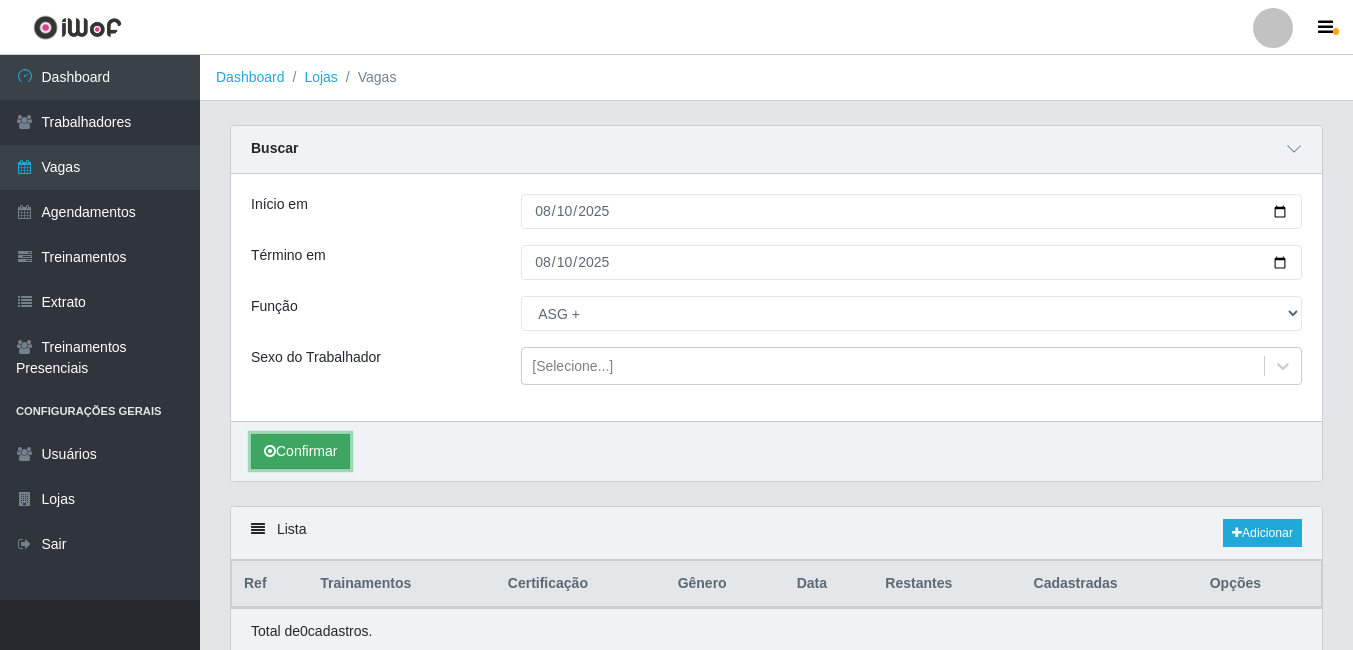 click on "Confirmar" at bounding box center [300, 451] 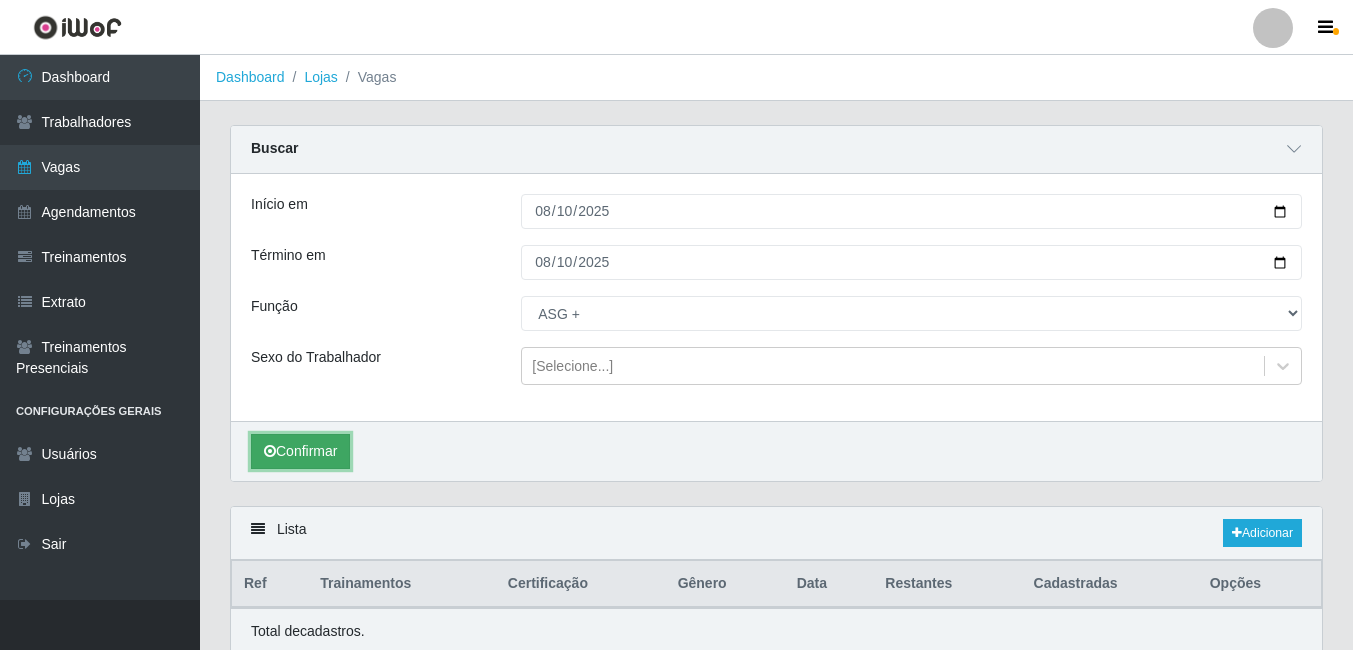 click on "Confirmar" at bounding box center (300, 451) 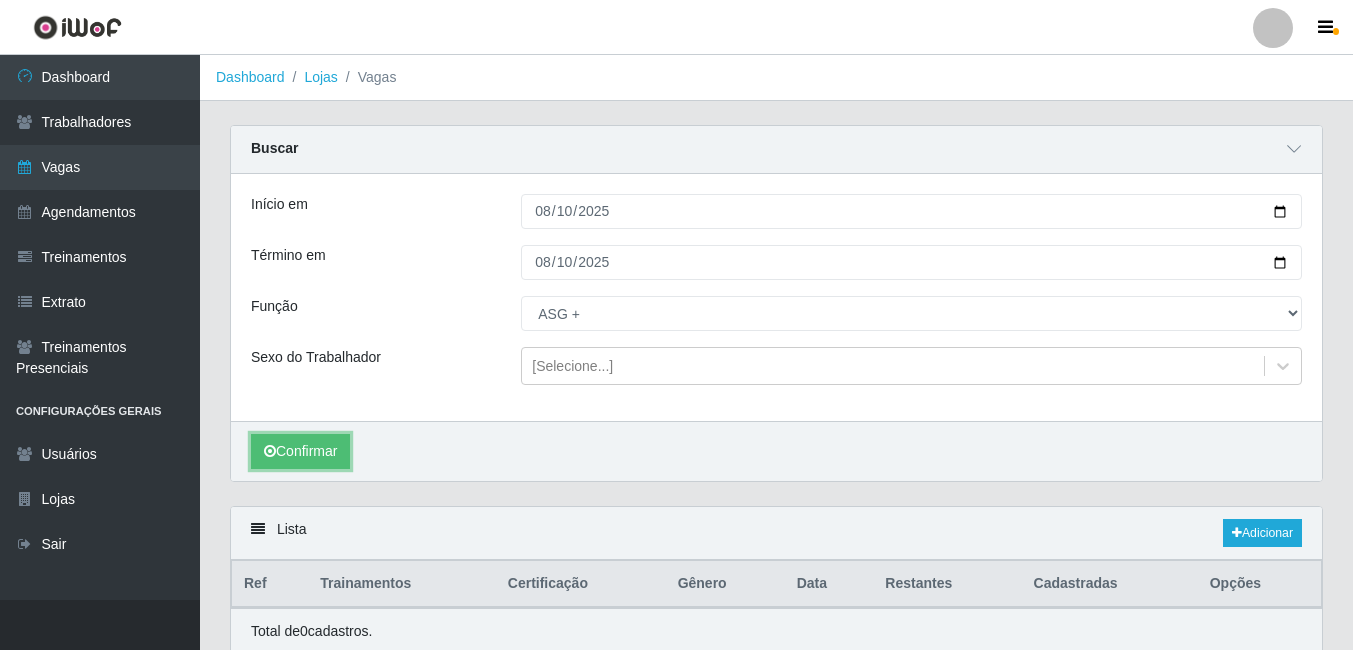 scroll, scrollTop: 80, scrollLeft: 0, axis: vertical 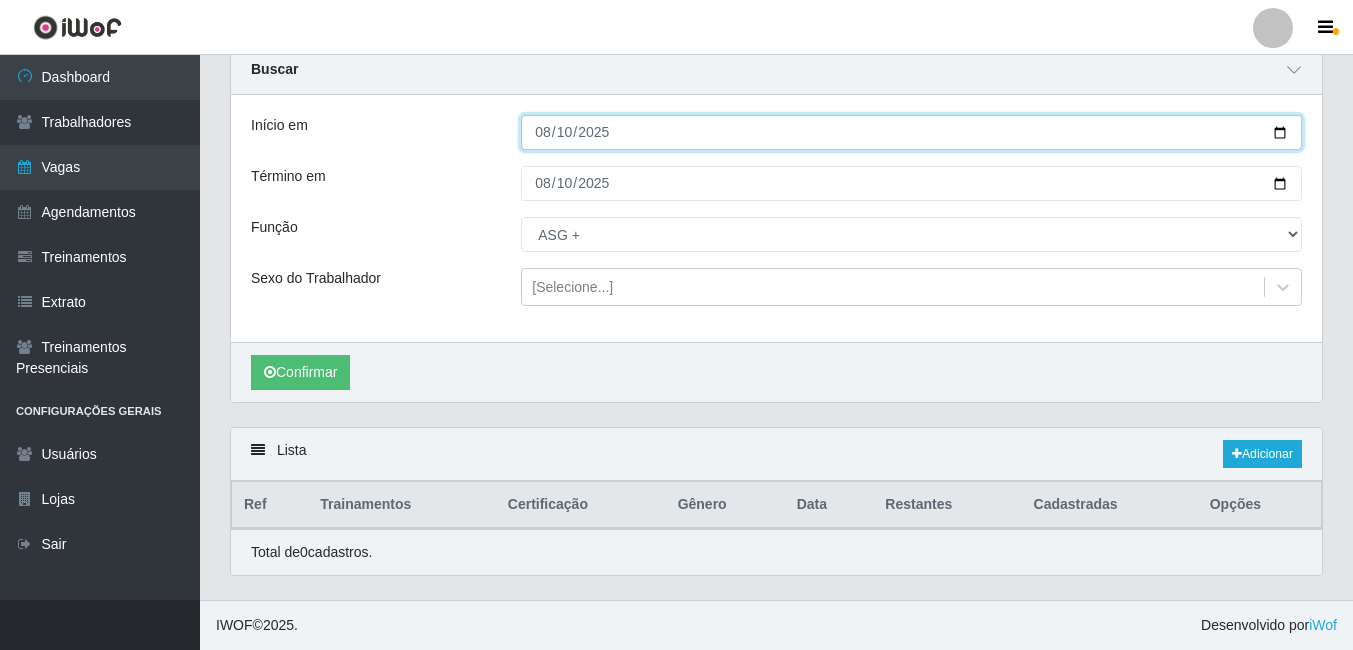 click on "2025-08-10" at bounding box center (911, 132) 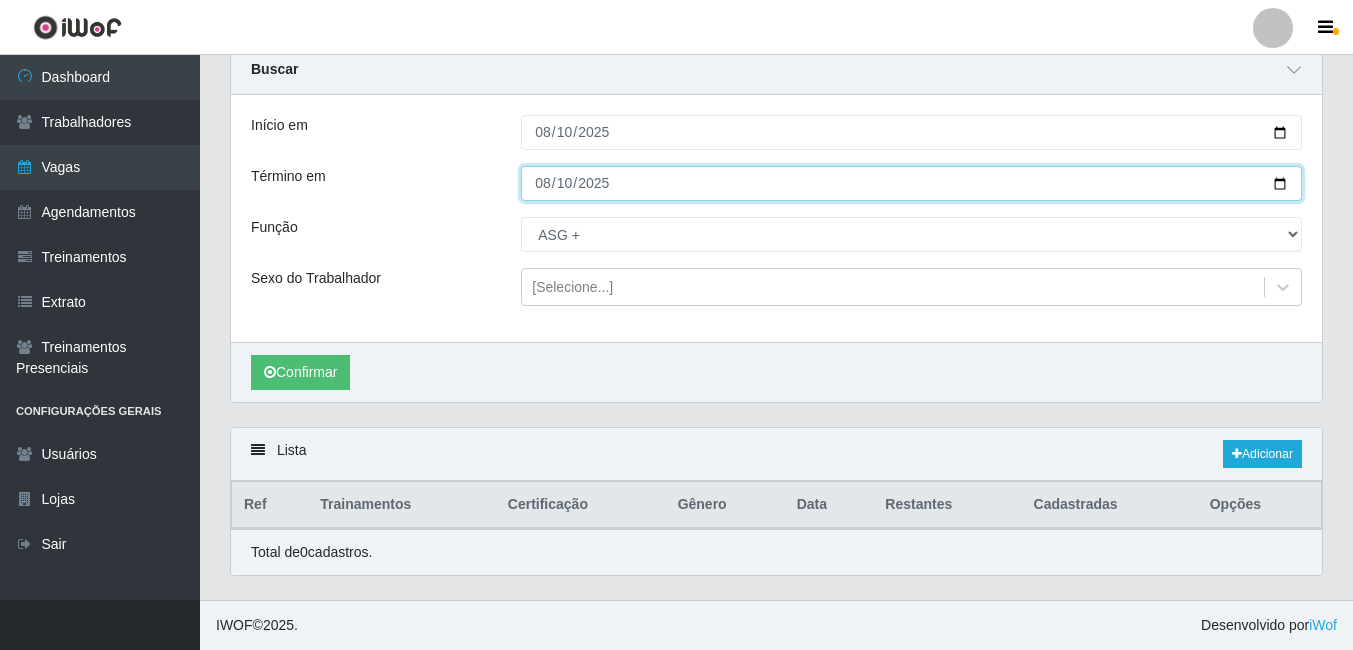 click on "2025-08-10" at bounding box center (911, 183) 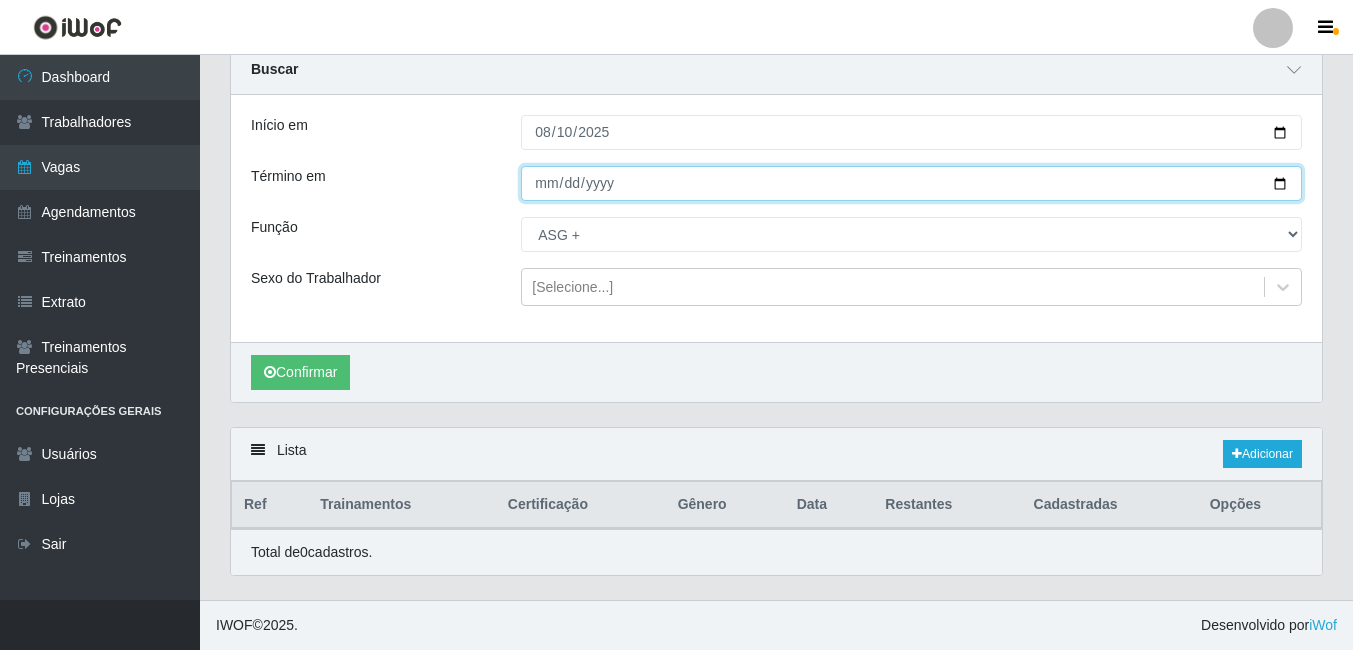 type on "[DATE]" 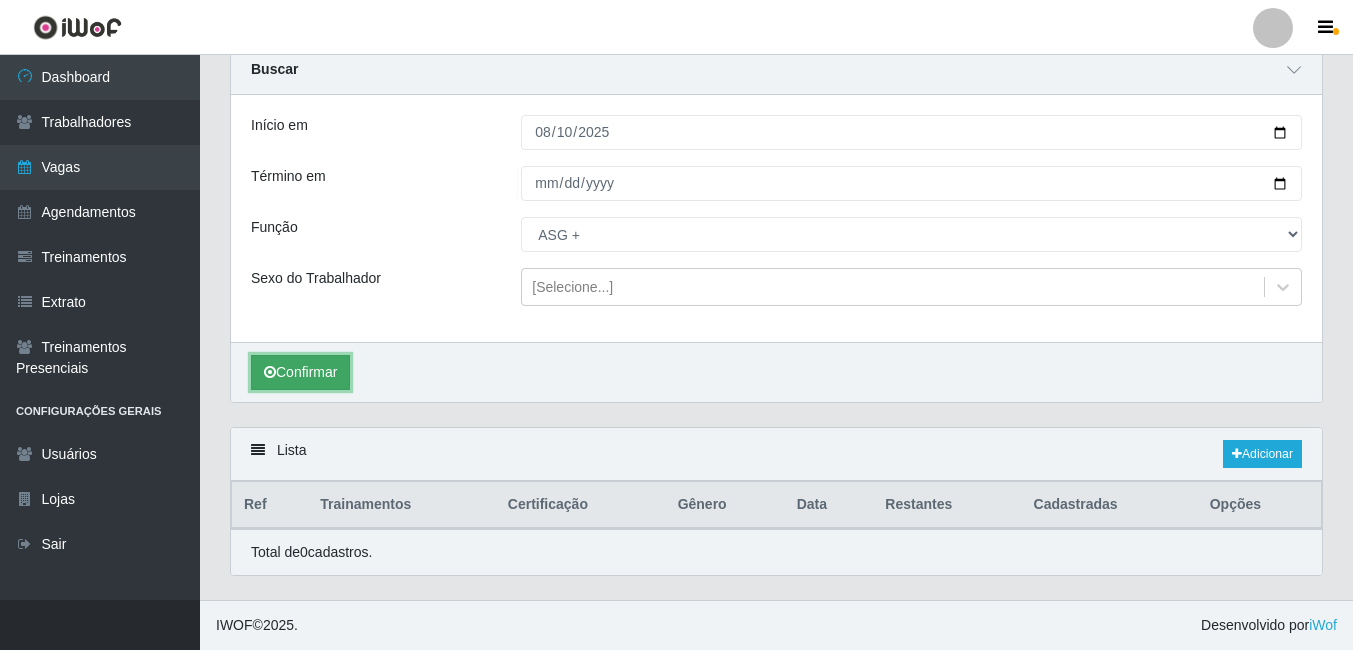 click on "Confirmar" at bounding box center (300, 372) 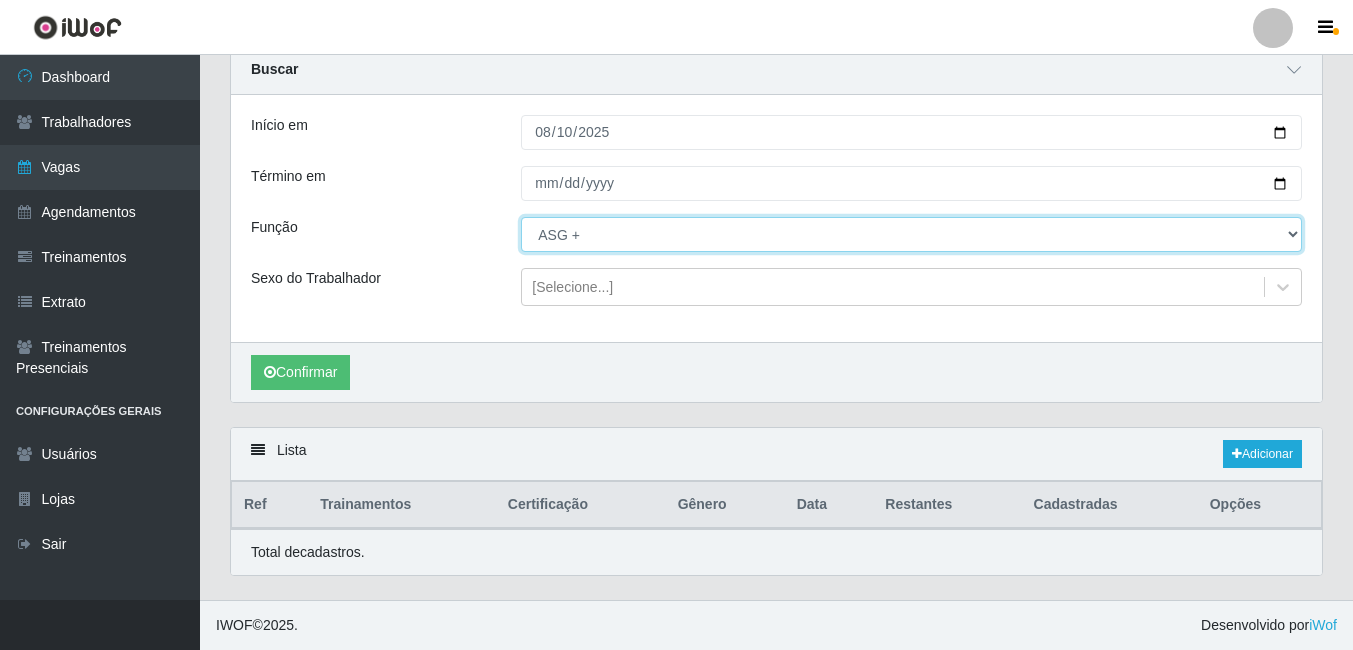 click on "[Selecione...] ASG ASG + ASG ++ Auxiliar de Depósito  Auxiliar de Depósito + Auxiliar de Depósito ++ Auxiliar de Estacionamento Auxiliar de Estacionamento + Auxiliar de Estacionamento ++ Auxiliar de Sushiman Auxiliar de Sushiman+ Auxiliar de Sushiman++ Balconista de Açougue  Balconista de Açougue + Balconista de Açougue ++ Balconista de Frios Balconista de Frios + Balconista de Frios ++ Balconista de Padaria  Balconista de Padaria + Balconista de Padaria ++ Embalador Embalador + Embalador ++ Operador de Caixa Operador de Caixa + Operador de Caixa ++ Repositor  Repositor + Repositor ++ Repositor de Hortifruti Repositor de Hortifruti + Repositor de Hortifruti ++" at bounding box center (911, 234) 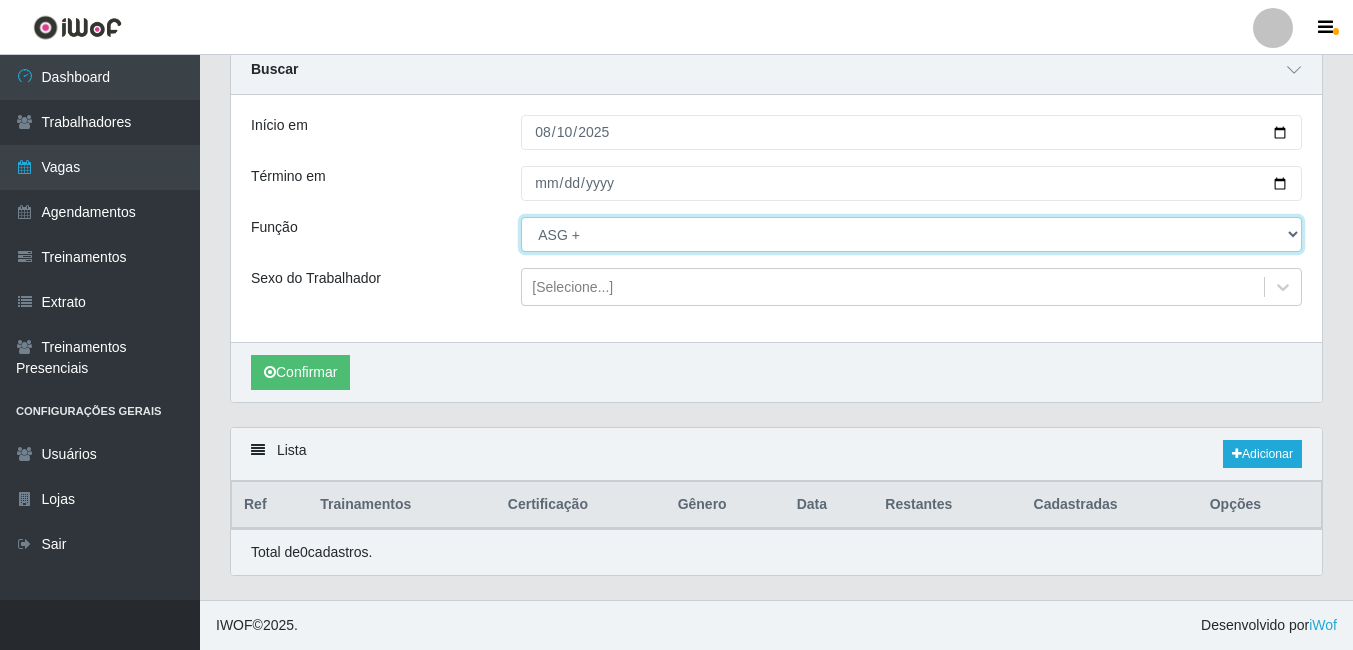click on "[Selecione...] ASG ASG + ASG ++ Auxiliar de Depósito  Auxiliar de Depósito + Auxiliar de Depósito ++ Auxiliar de Estacionamento Auxiliar de Estacionamento + Auxiliar de Estacionamento ++ Auxiliar de Sushiman Auxiliar de Sushiman+ Auxiliar de Sushiman++ Balconista de Açougue  Balconista de Açougue + Balconista de Açougue ++ Balconista de Frios Balconista de Frios + Balconista de Frios ++ Balconista de Padaria  Balconista de Padaria + Balconista de Padaria ++ Embalador Embalador + Embalador ++ Operador de Caixa Operador de Caixa + Operador de Caixa ++ Repositor  Repositor + Repositor ++ Repositor de Hortifruti Repositor de Hortifruti + Repositor de Hortifruti ++" at bounding box center (911, 234) 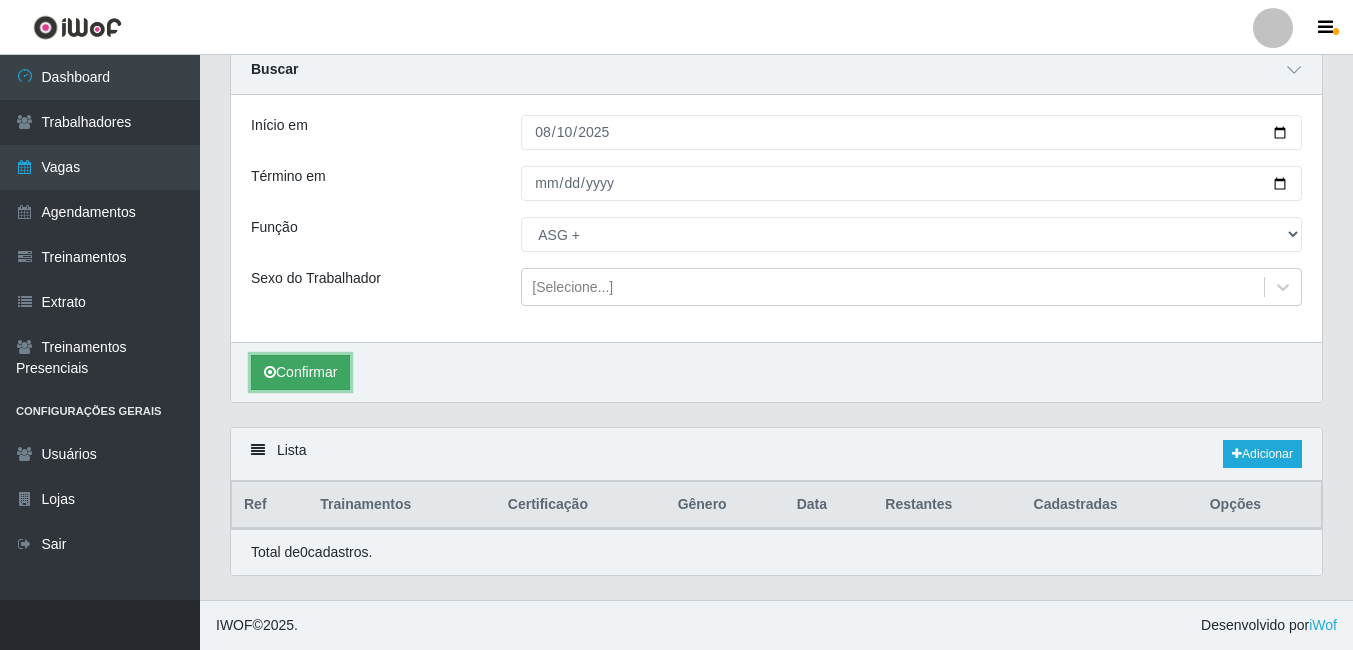 click on "Confirmar" at bounding box center (300, 372) 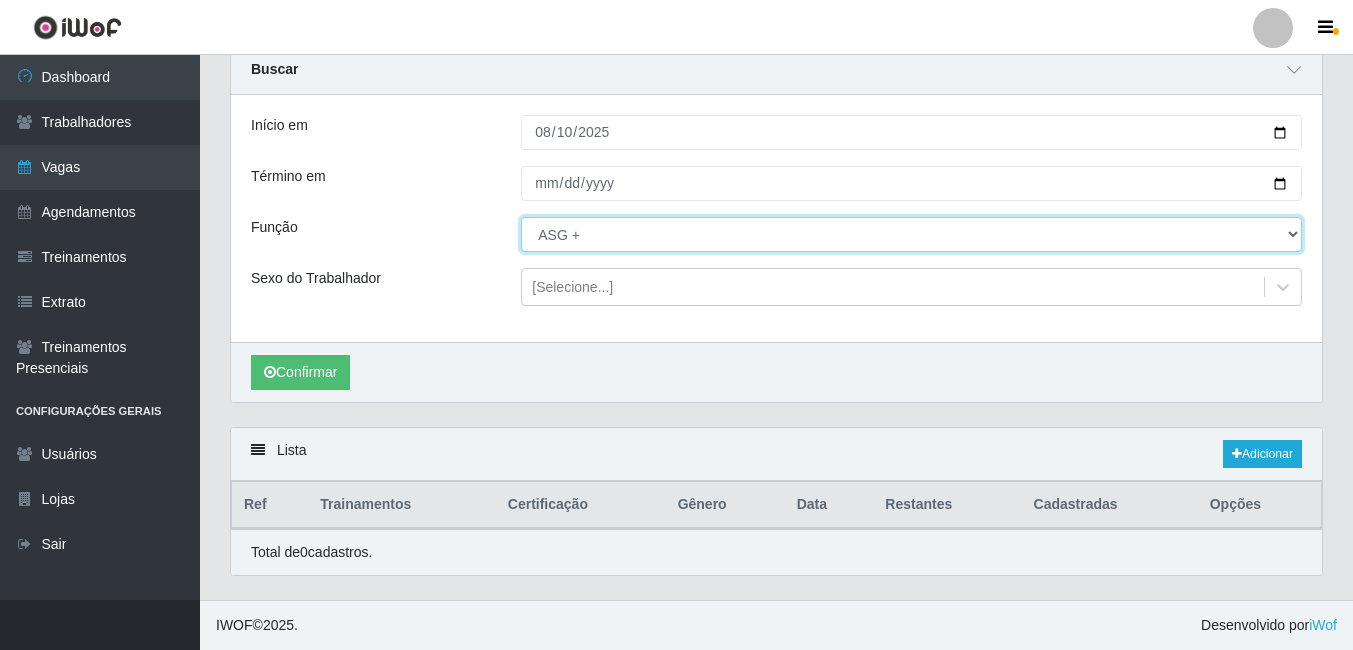 click on "[Selecione...] ASG ASG + ASG ++ Auxiliar de Depósito  Auxiliar de Depósito + Auxiliar de Depósito ++ Auxiliar de Estacionamento Auxiliar de Estacionamento + Auxiliar de Estacionamento ++ Auxiliar de Sushiman Auxiliar de Sushiman+ Auxiliar de Sushiman++ Balconista de Açougue  Balconista de Açougue + Balconista de Açougue ++ Balconista de Frios Balconista de Frios + Balconista de Frios ++ Balconista de Padaria  Balconista de Padaria + Balconista de Padaria ++ Embalador Embalador + Embalador ++ Operador de Caixa Operador de Caixa + Operador de Caixa ++ Repositor  Repositor + Repositor ++ Repositor de Hortifruti Repositor de Hortifruti + Repositor de Hortifruti ++" at bounding box center (911, 234) 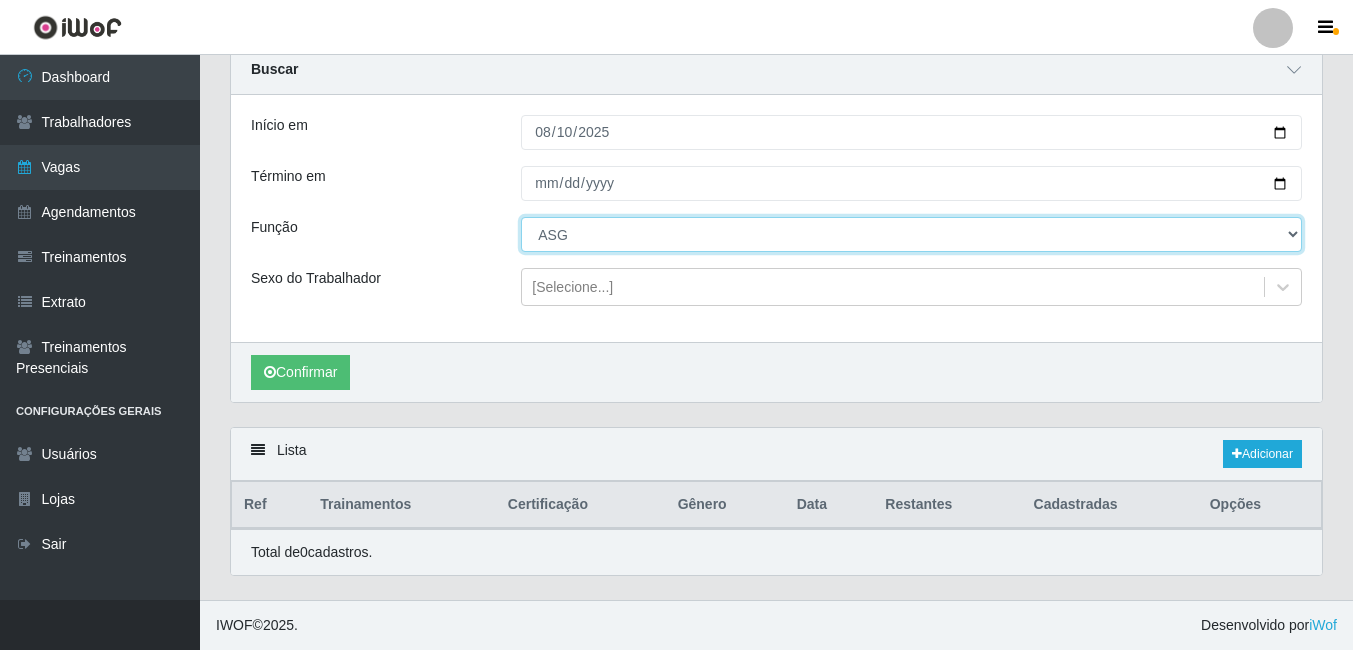 click on "[Selecione...] ASG ASG + ASG ++ Auxiliar de Depósito  Auxiliar de Depósito + Auxiliar de Depósito ++ Auxiliar de Estacionamento Auxiliar de Estacionamento + Auxiliar de Estacionamento ++ Auxiliar de Sushiman Auxiliar de Sushiman+ Auxiliar de Sushiman++ Balconista de Açougue  Balconista de Açougue + Balconista de Açougue ++ Balconista de Frios Balconista de Frios + Balconista de Frios ++ Balconista de Padaria  Balconista de Padaria + Balconista de Padaria ++ Embalador Embalador + Embalador ++ Operador de Caixa Operador de Caixa + Operador de Caixa ++ Repositor  Repositor + Repositor ++ Repositor de Hortifruti Repositor de Hortifruti + Repositor de Hortifruti ++" at bounding box center [911, 234] 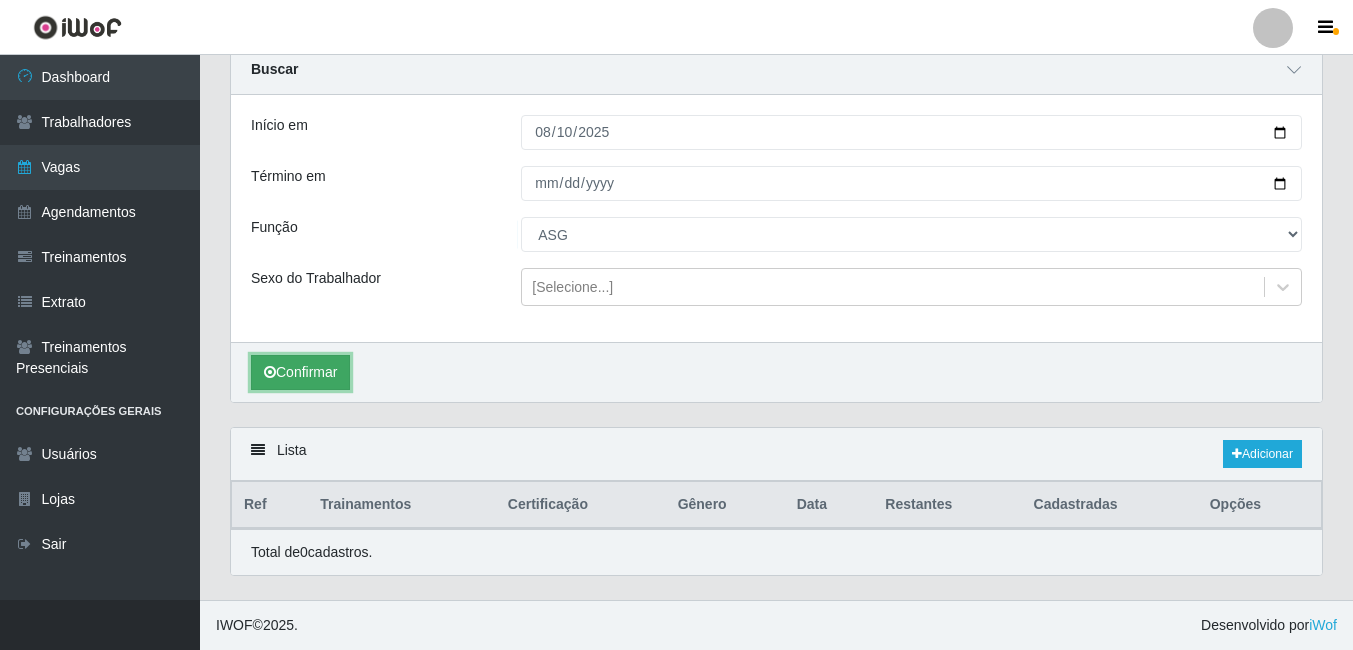 click on "Confirmar" at bounding box center (300, 372) 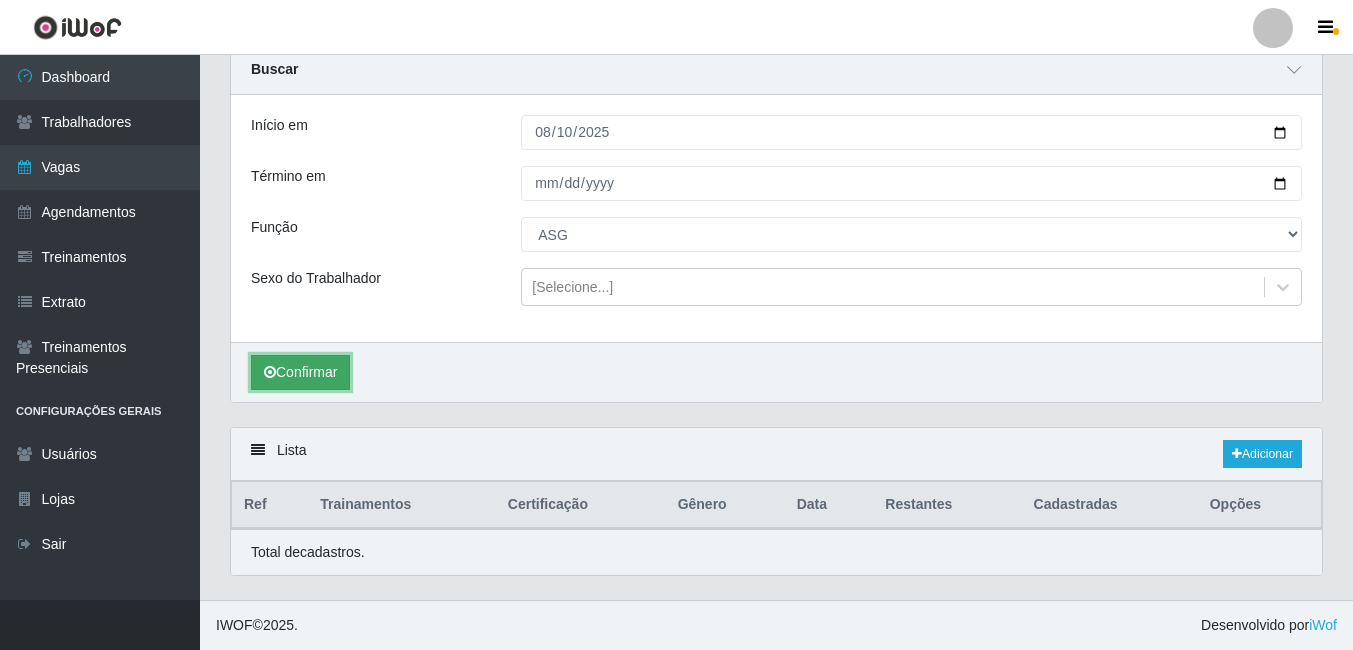 click on "Confirmar" at bounding box center (300, 372) 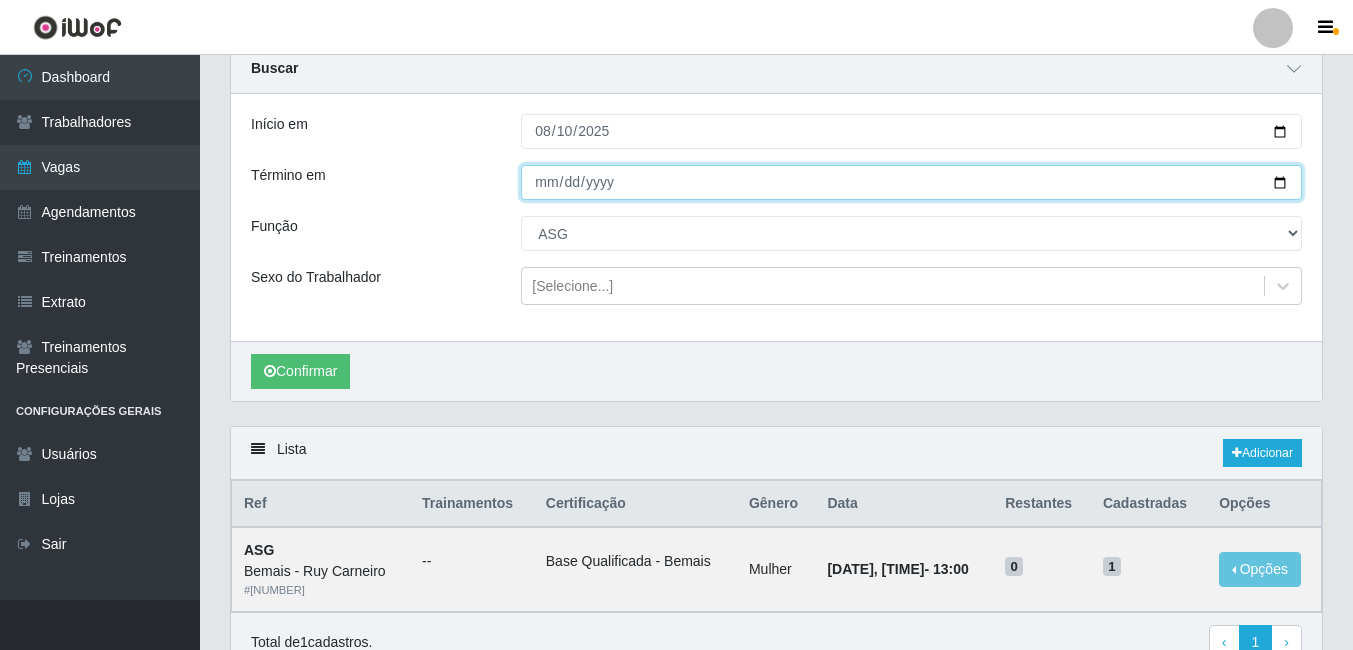 click on "2025-08-11" at bounding box center (911, 182) 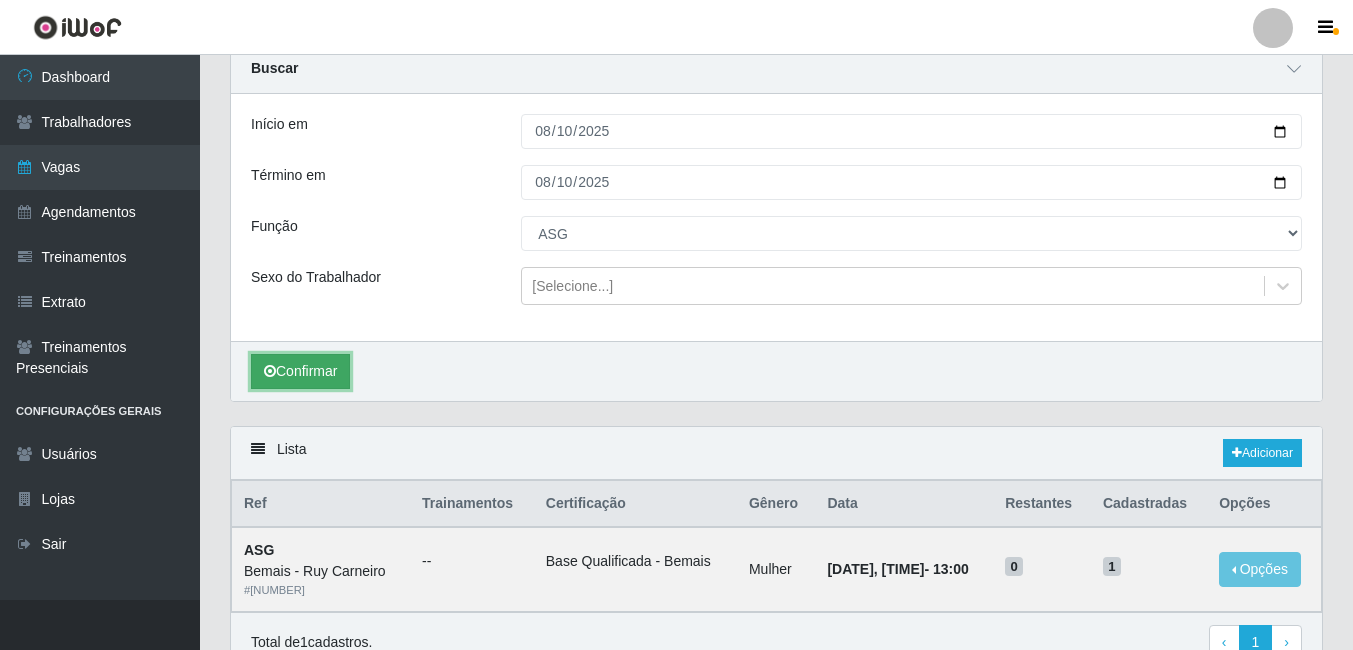 click on "Confirmar" at bounding box center (300, 371) 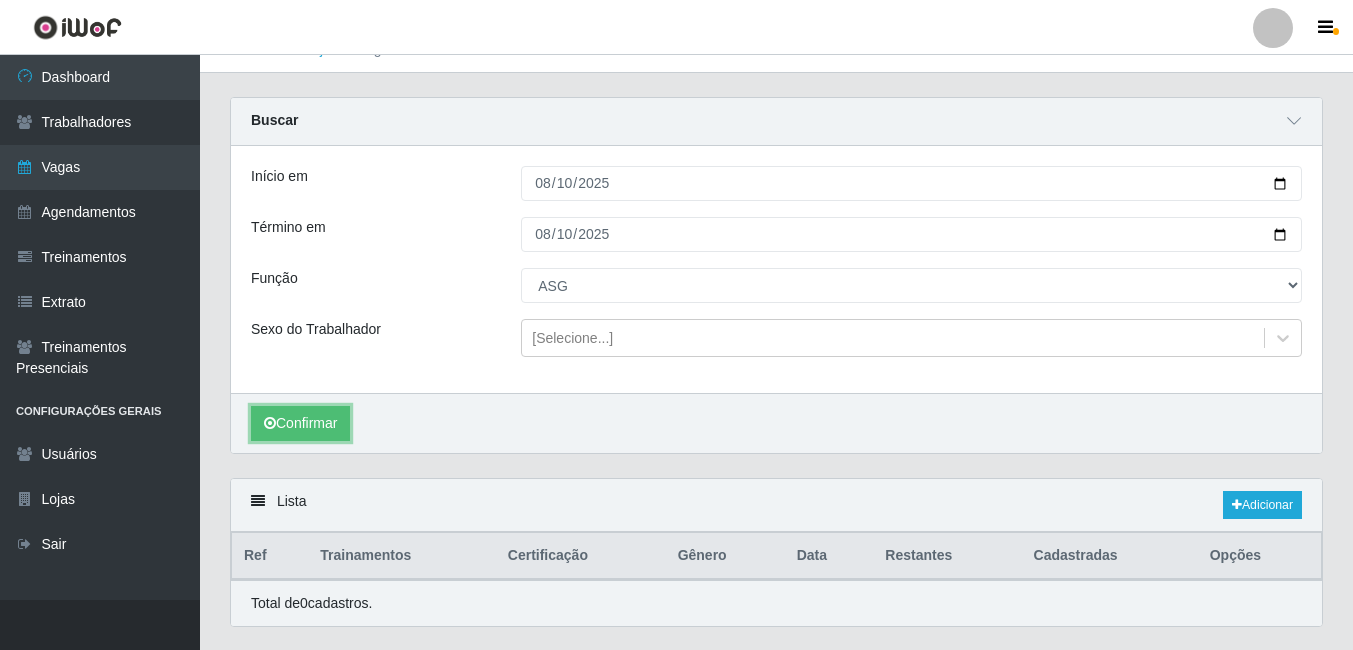 scroll, scrollTop: 0, scrollLeft: 0, axis: both 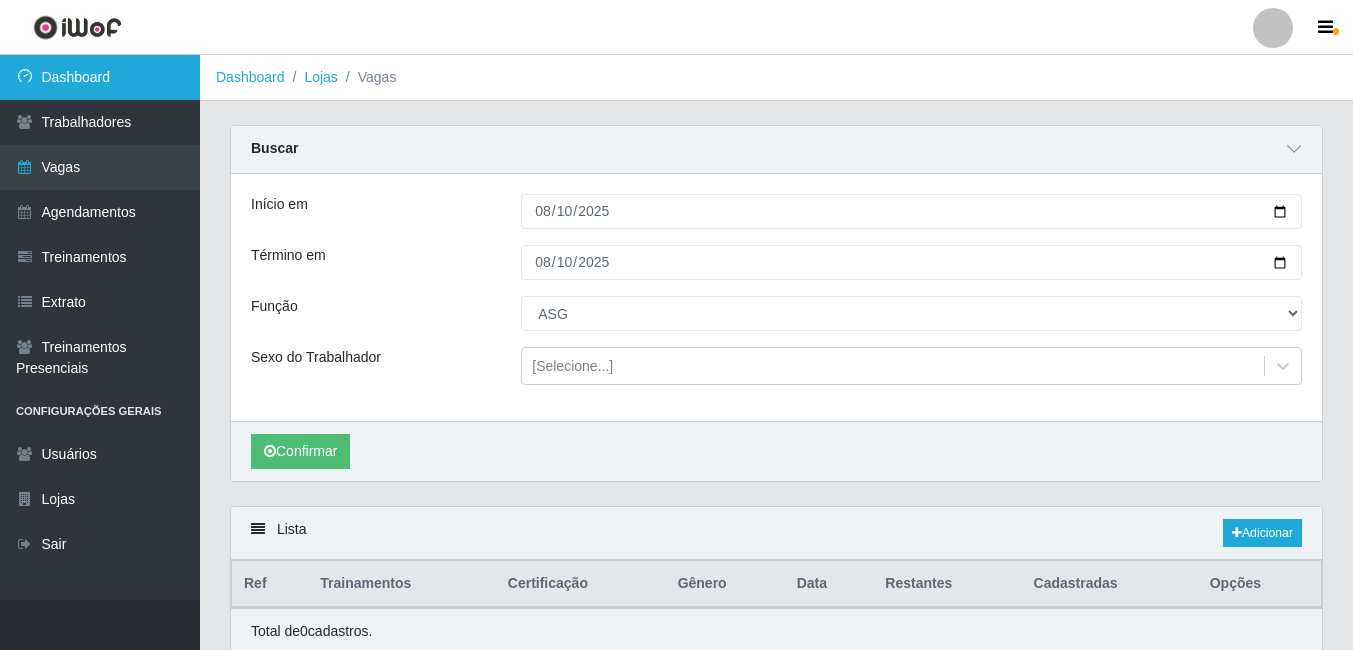 click on "Dashboard" at bounding box center (100, 77) 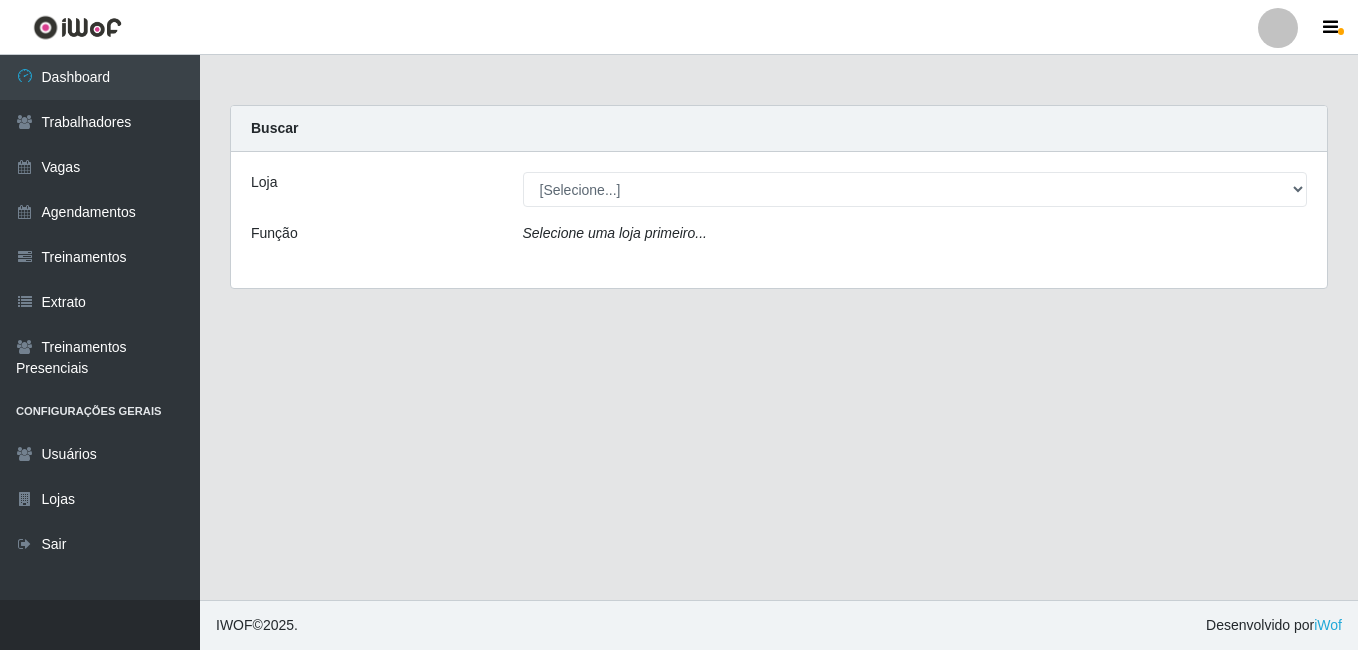 click on "Loja [Selecione...] Bemais - Ruy Carneiro Função Selecione uma loja primeiro..." at bounding box center (779, 220) 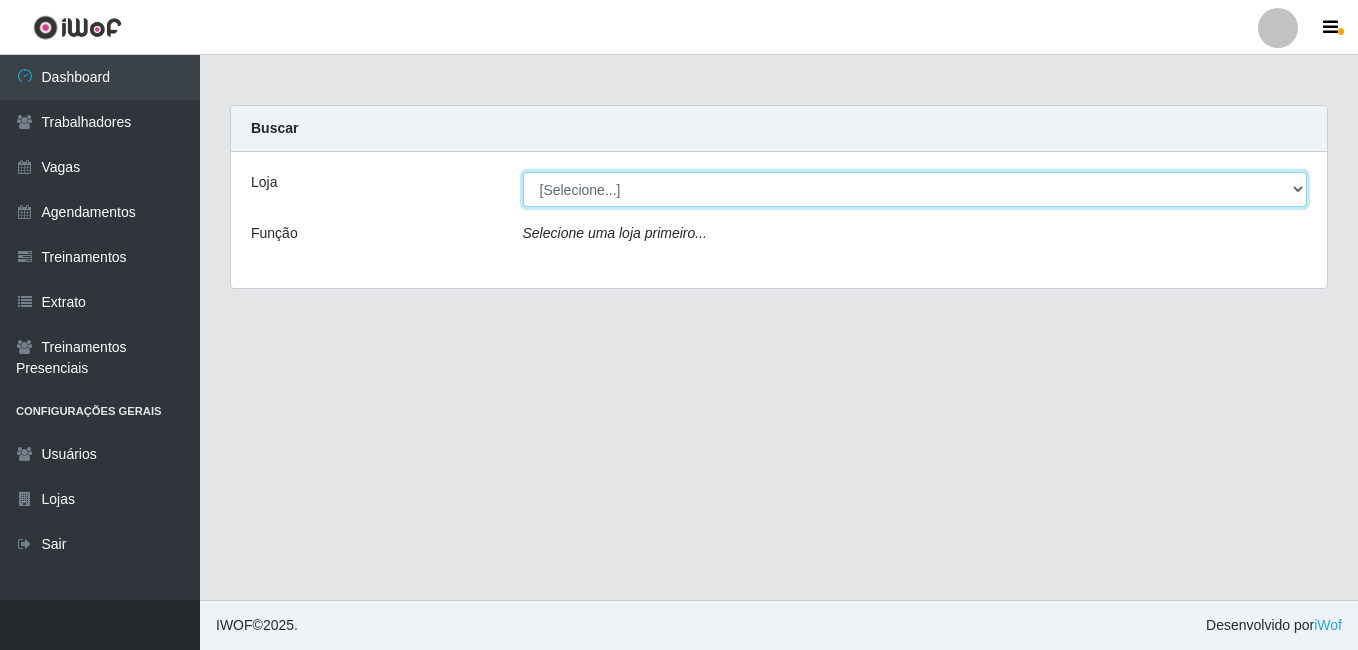 click on "[Selecione...] Bemais - Ruy Carneiro" at bounding box center [915, 189] 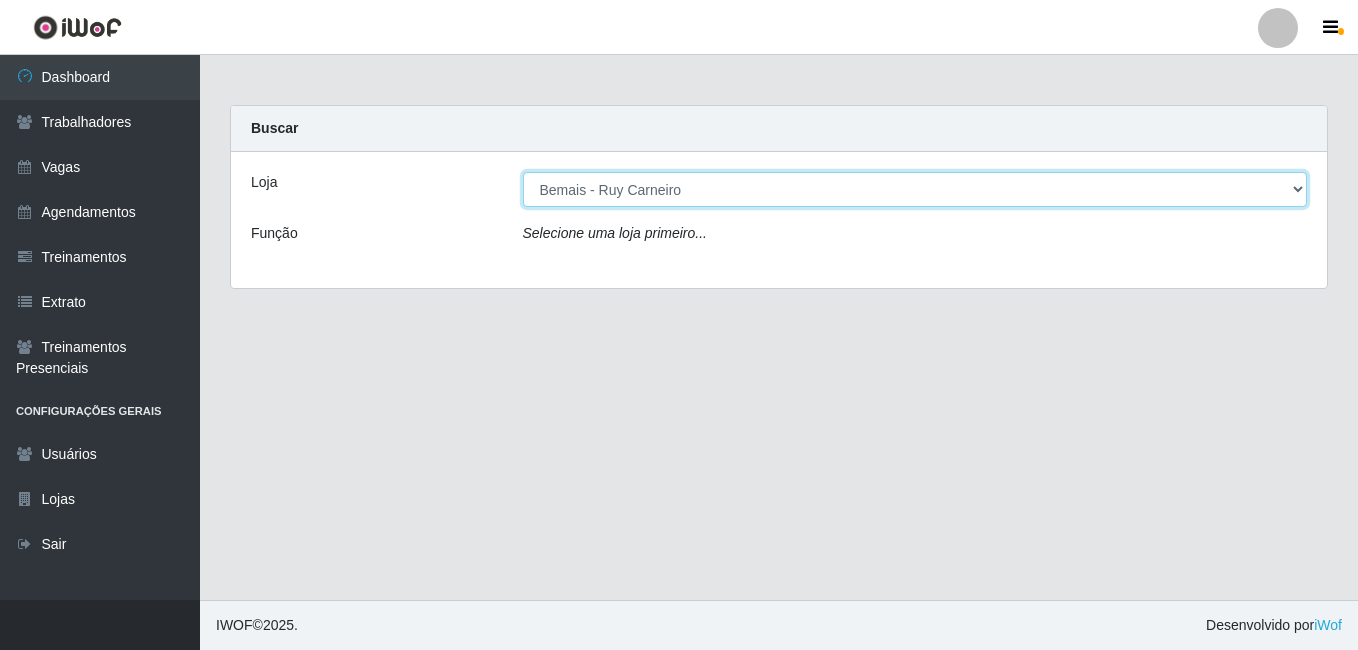 click on "[Selecione...] Bemais - Ruy Carneiro" at bounding box center [915, 189] 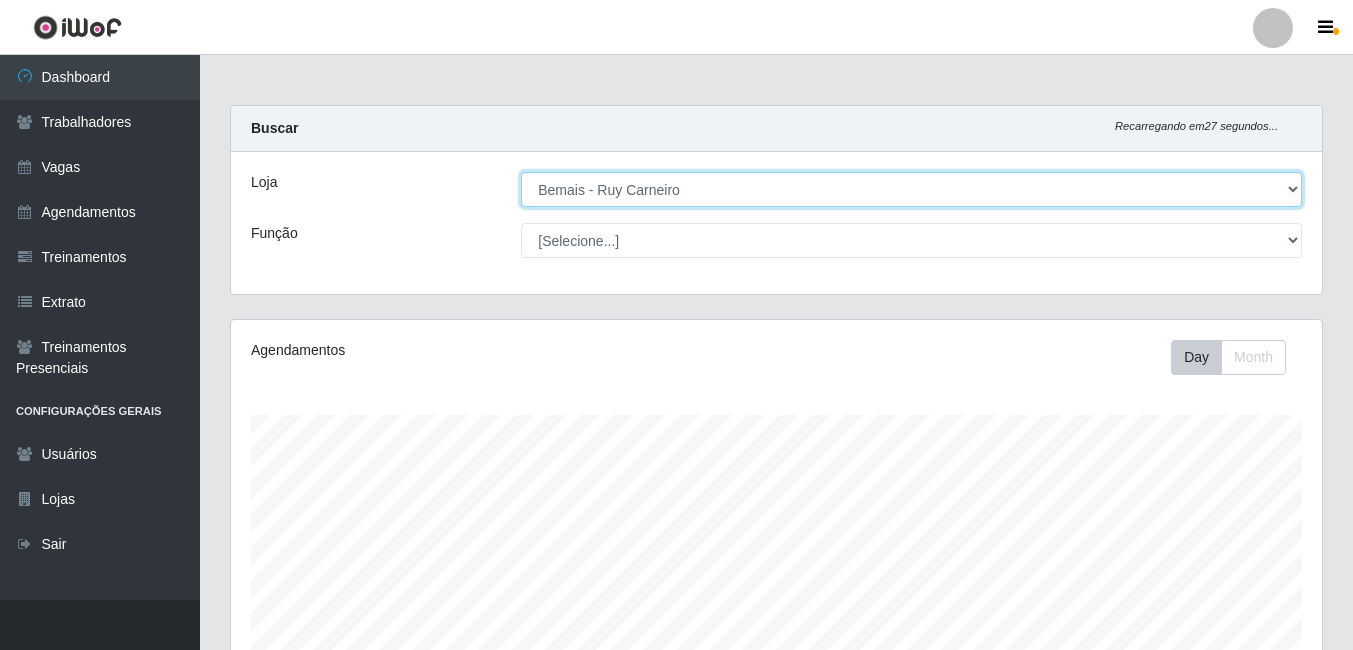 scroll, scrollTop: 999585, scrollLeft: 998909, axis: both 